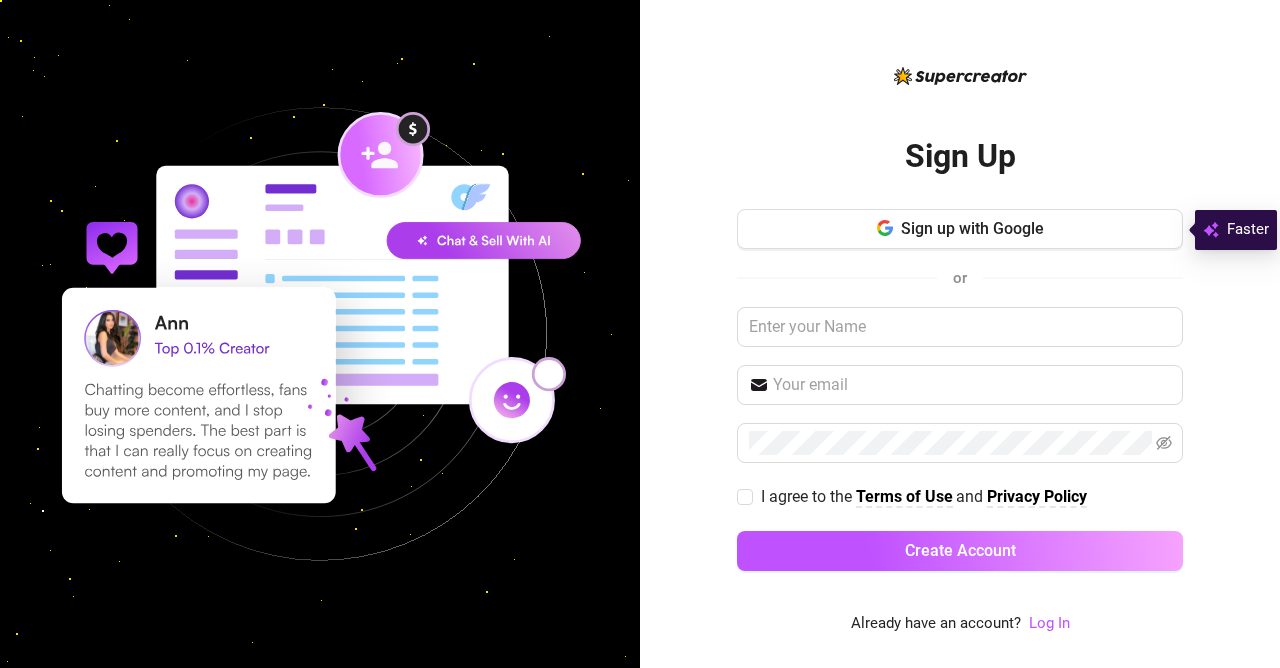 scroll, scrollTop: 0, scrollLeft: 0, axis: both 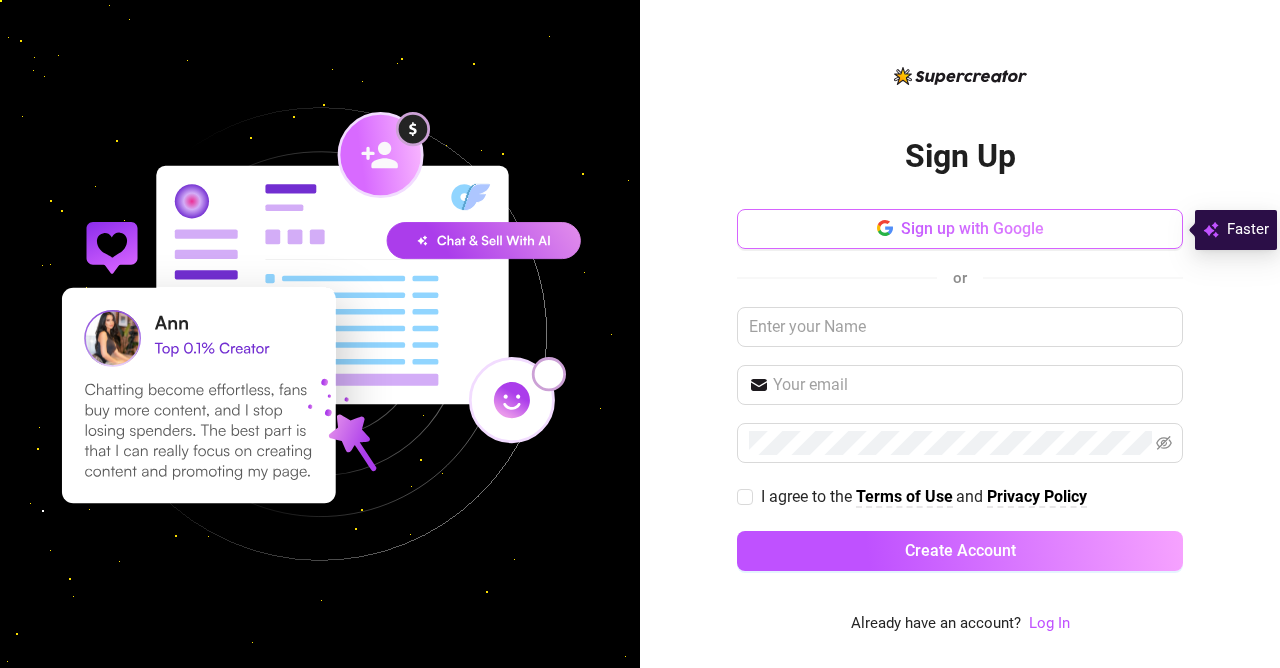 click on "Sign up with Google" at bounding box center [960, 229] 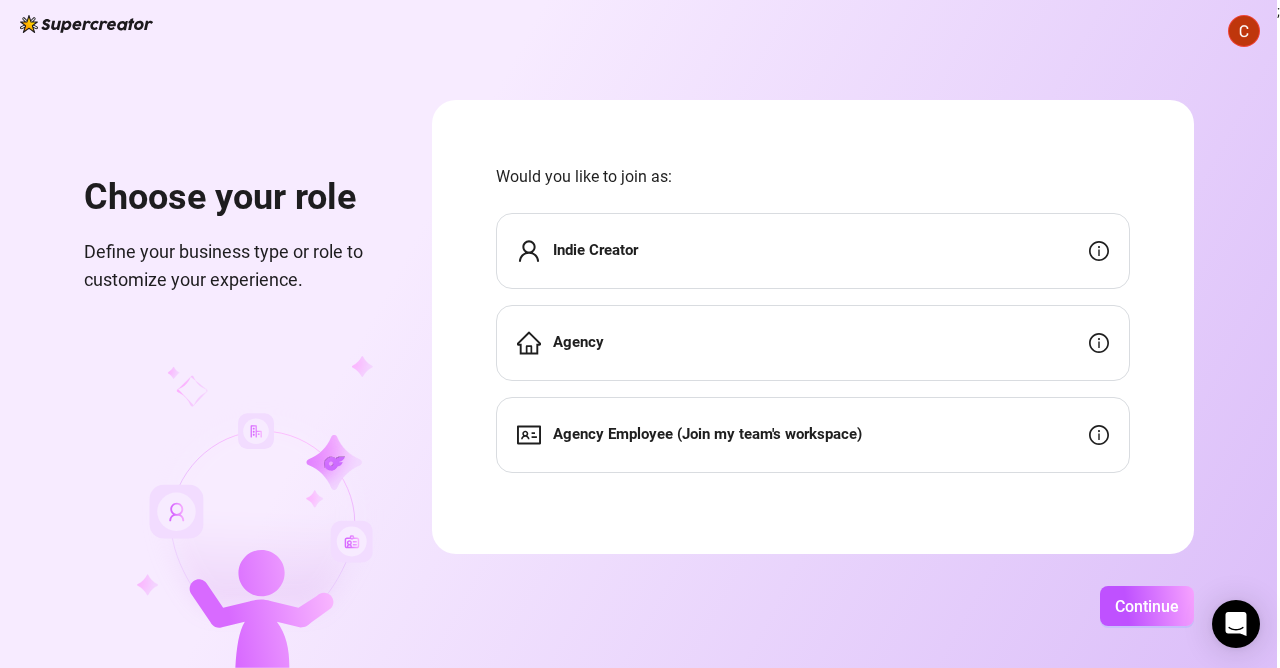 click on "Indie Creator" at bounding box center [813, 251] 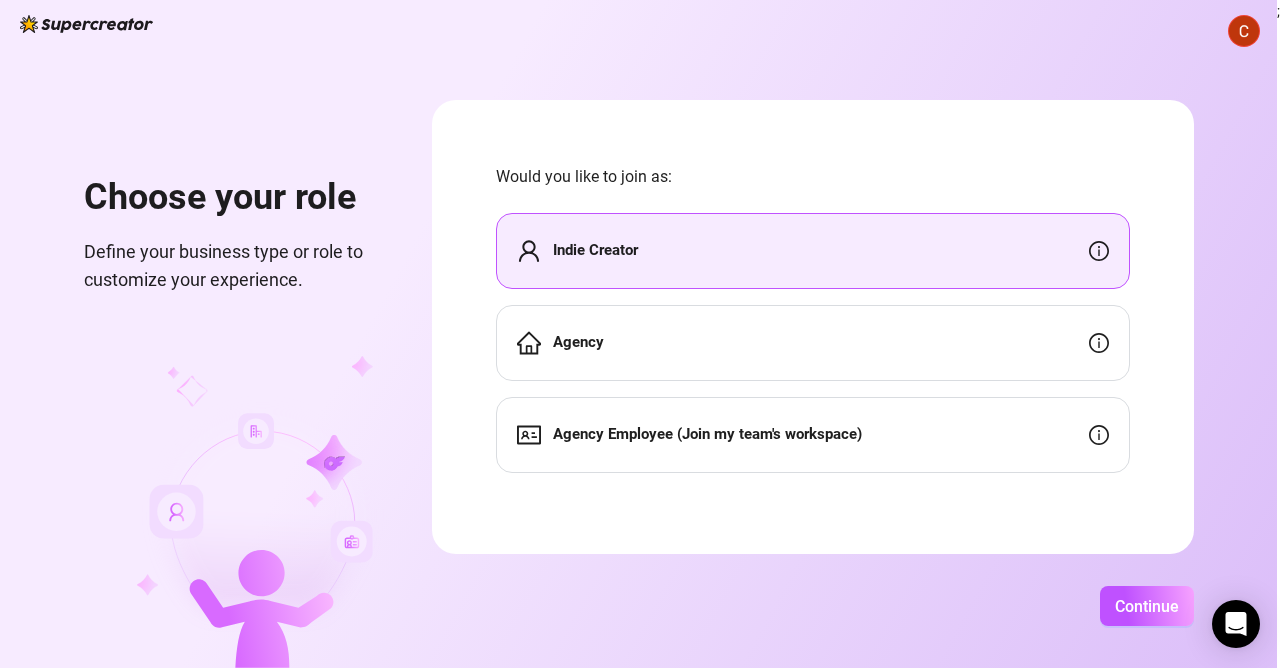 click 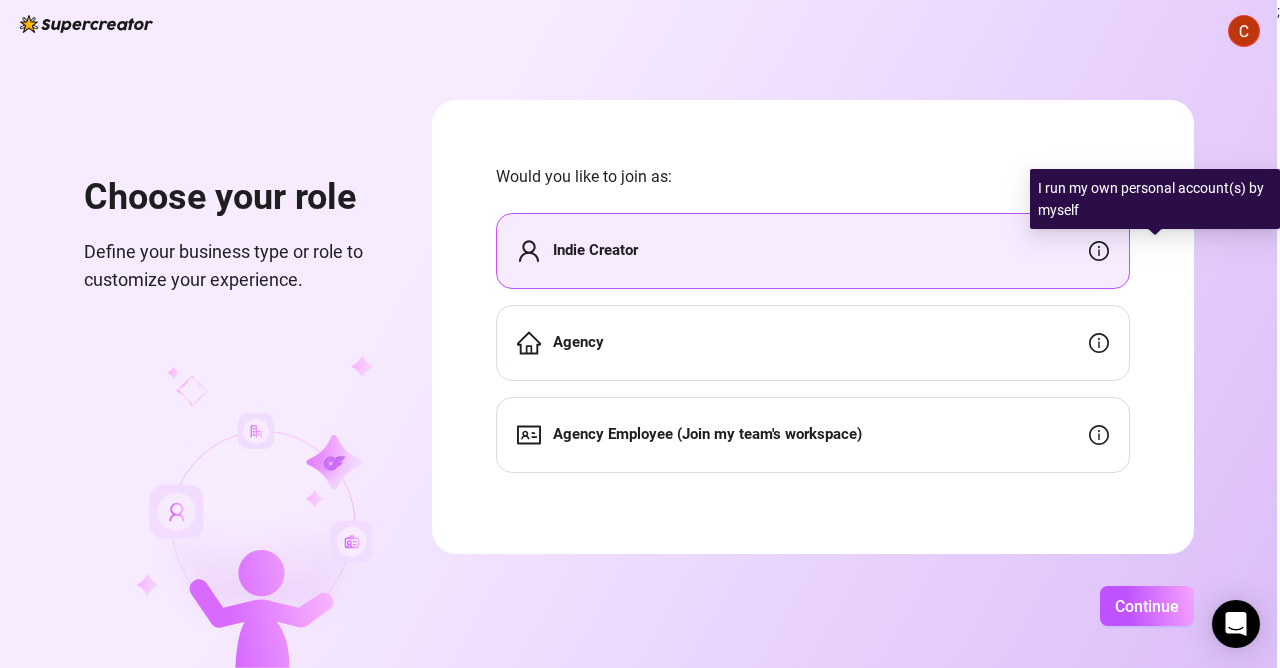 click on "Would you like to join as:" at bounding box center (813, 176) 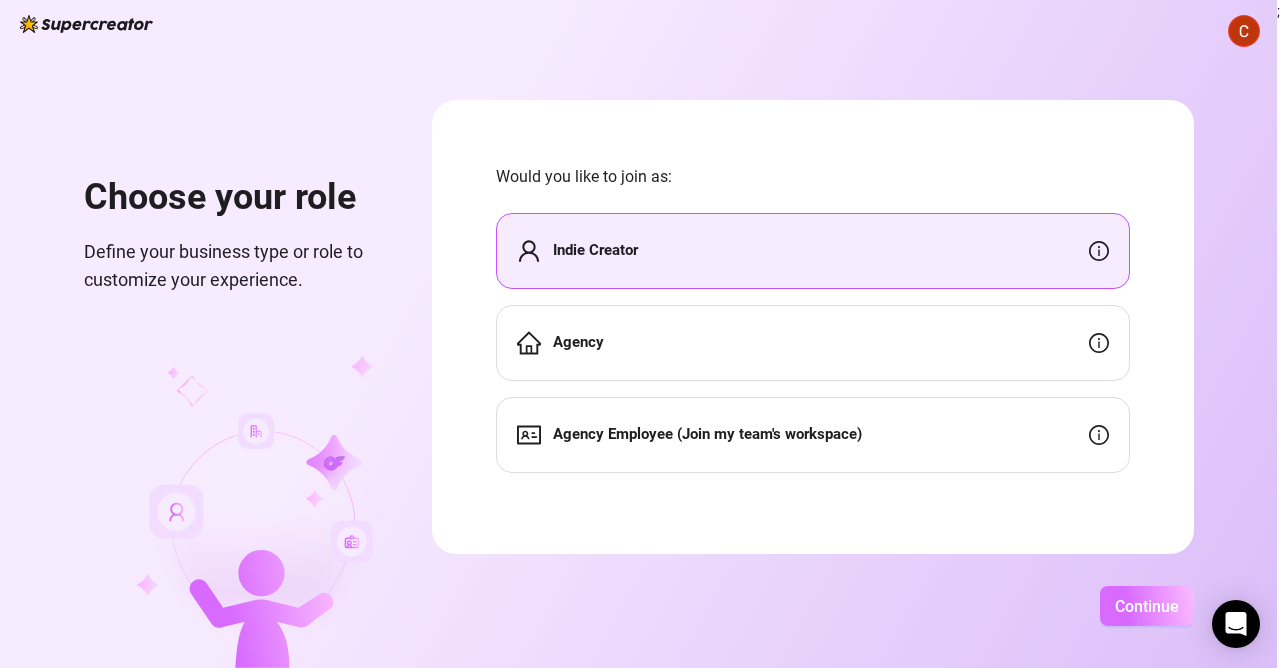 click on "Continue" at bounding box center [1147, 606] 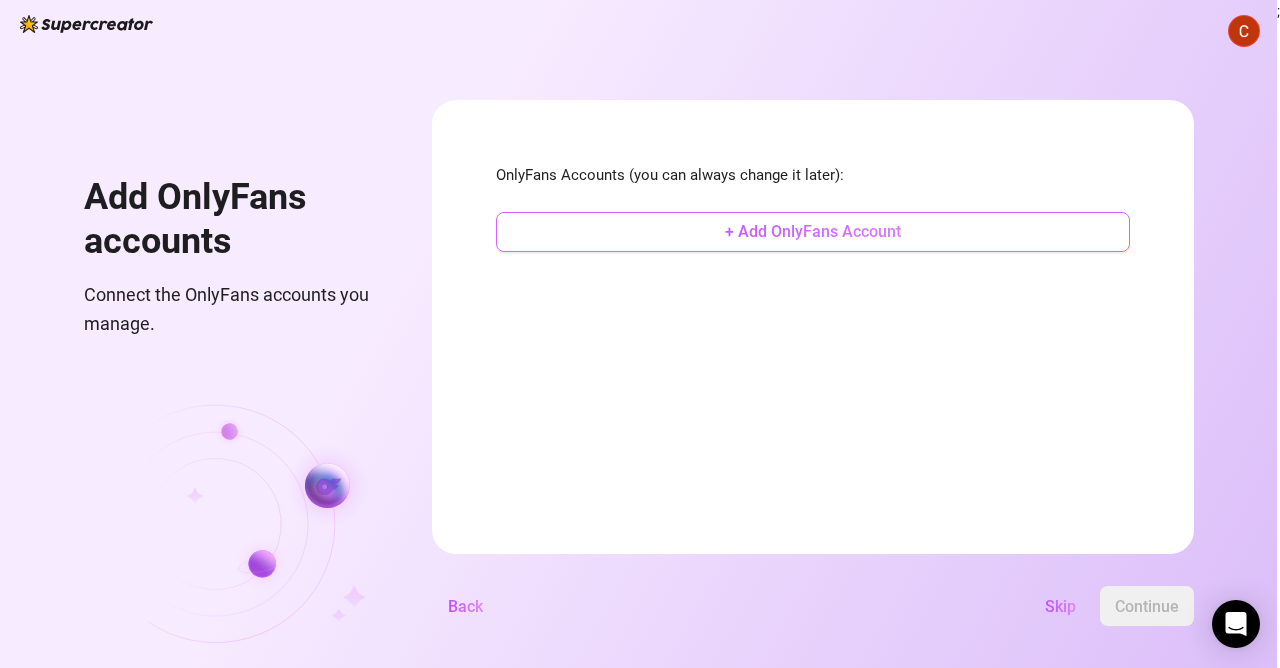 click on "+ Add OnlyFans Account" at bounding box center [813, 231] 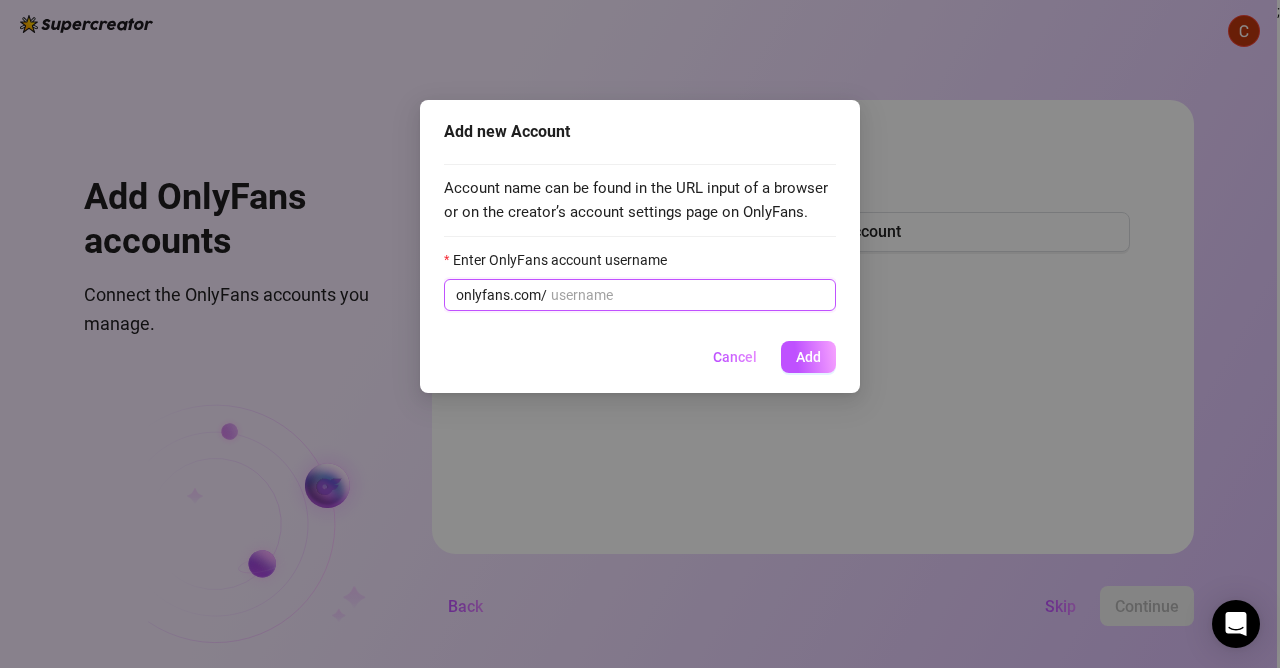 paste on "[USERNAME]" 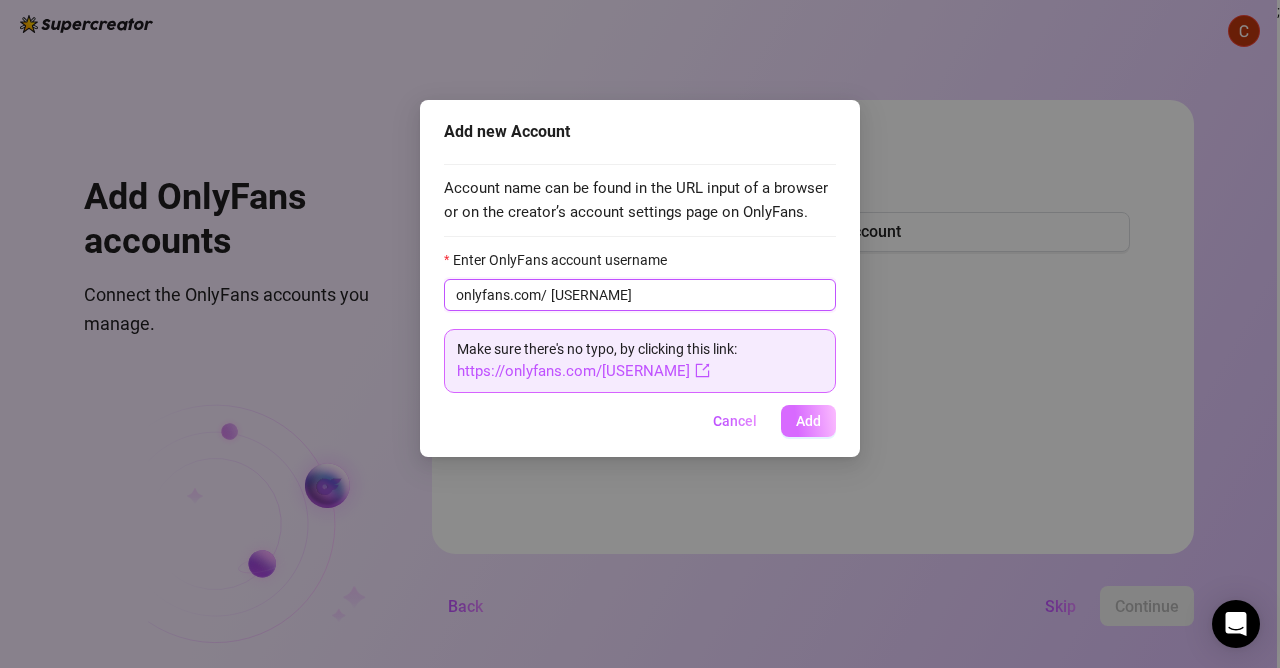 type on "[USERNAME]" 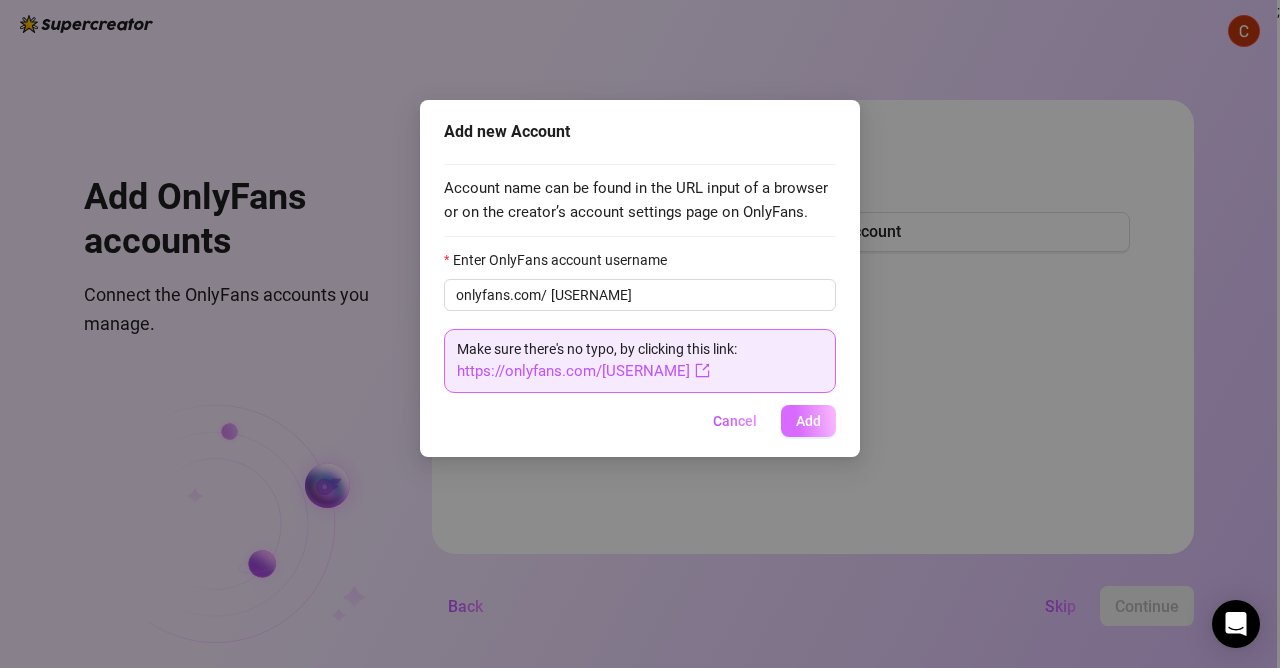 click on "Add" at bounding box center [808, 421] 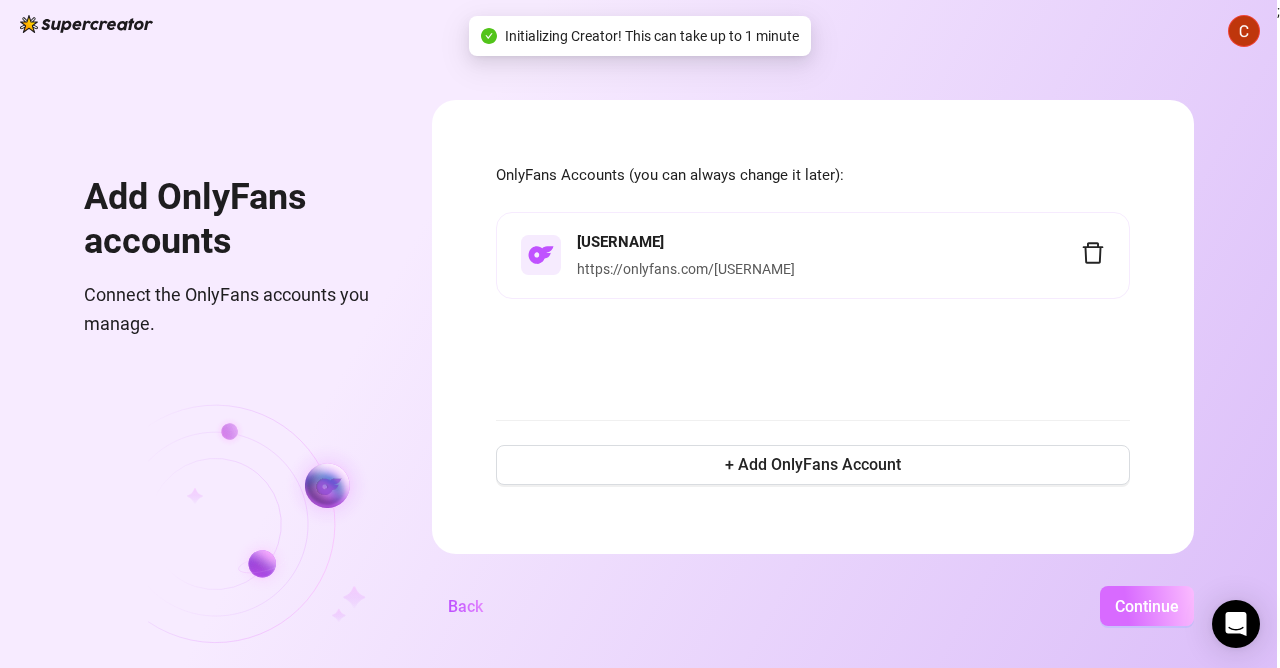 click on "Continue" at bounding box center (1147, 606) 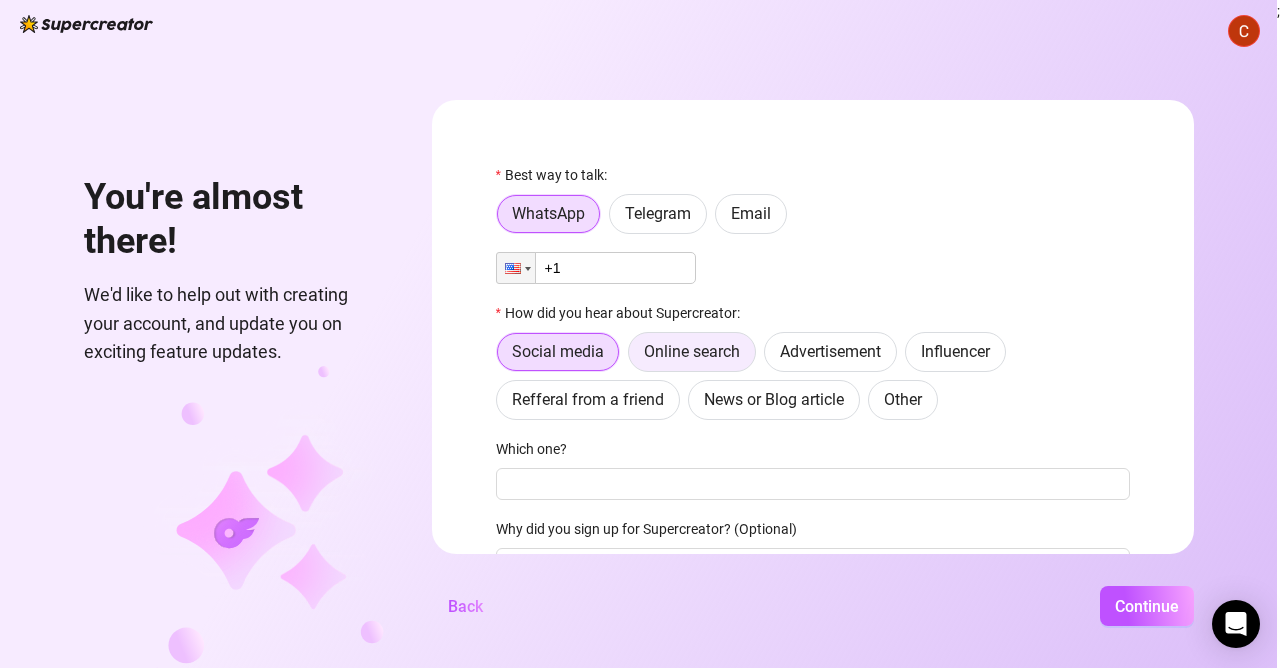 click on "Online search" at bounding box center (692, 351) 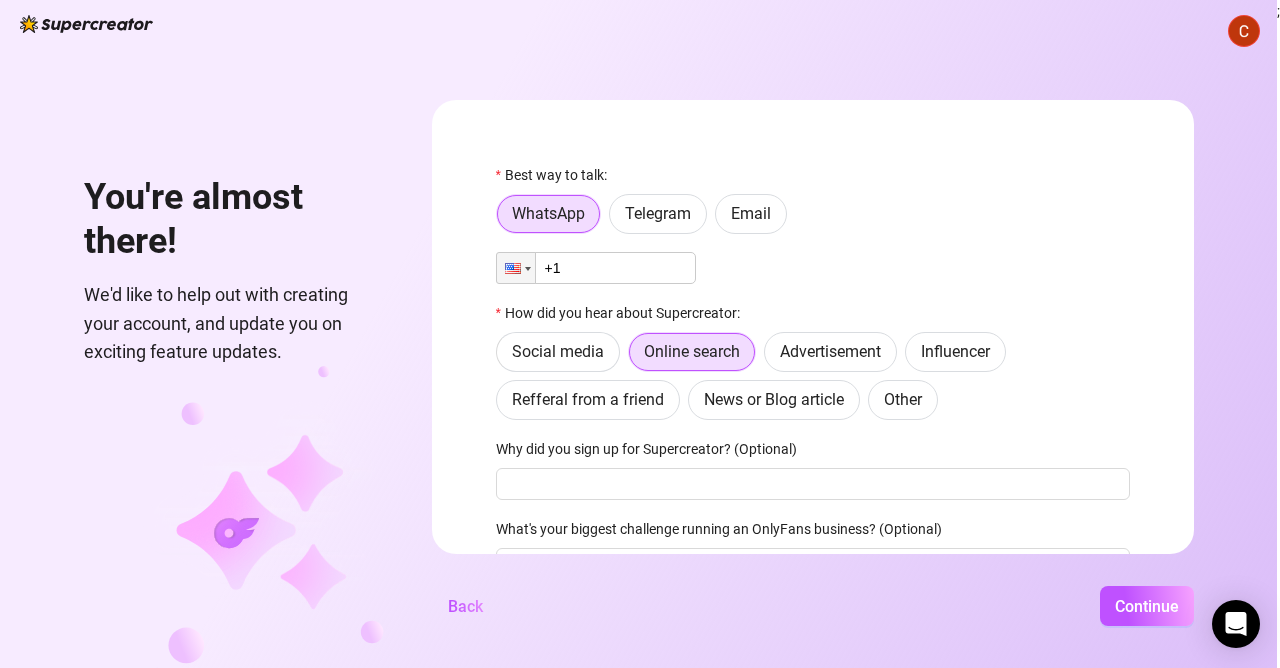 click on "+1" at bounding box center [596, 268] 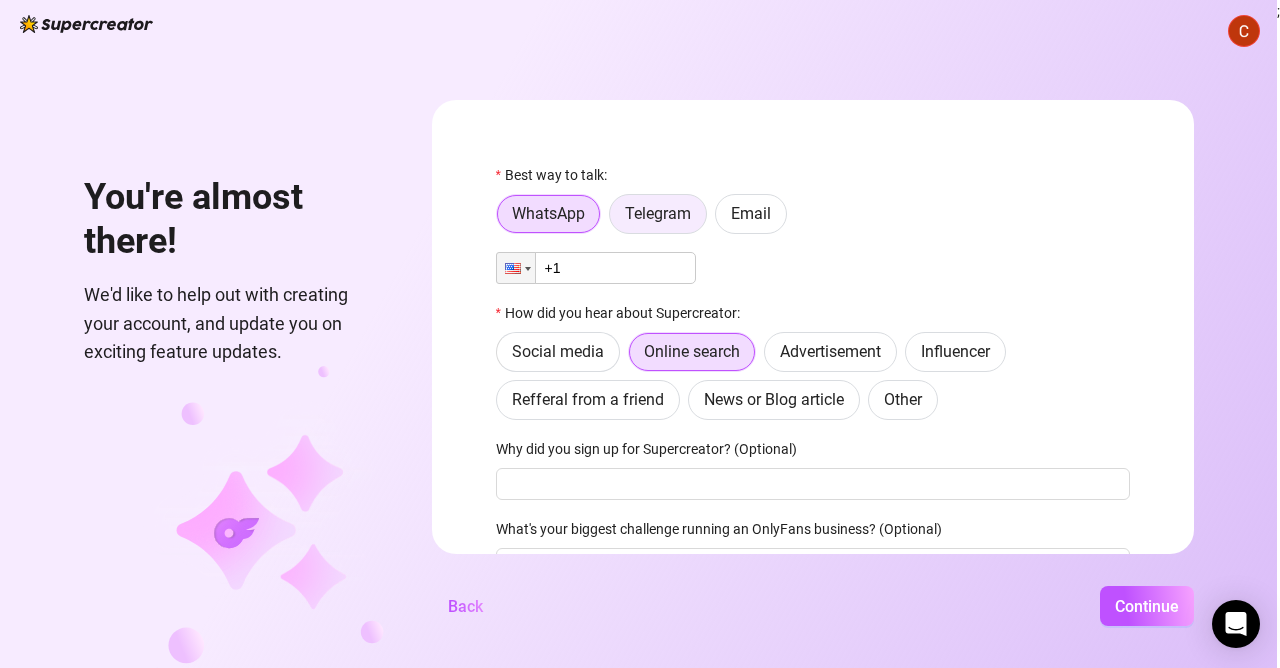 click on "Telegram" at bounding box center (658, 213) 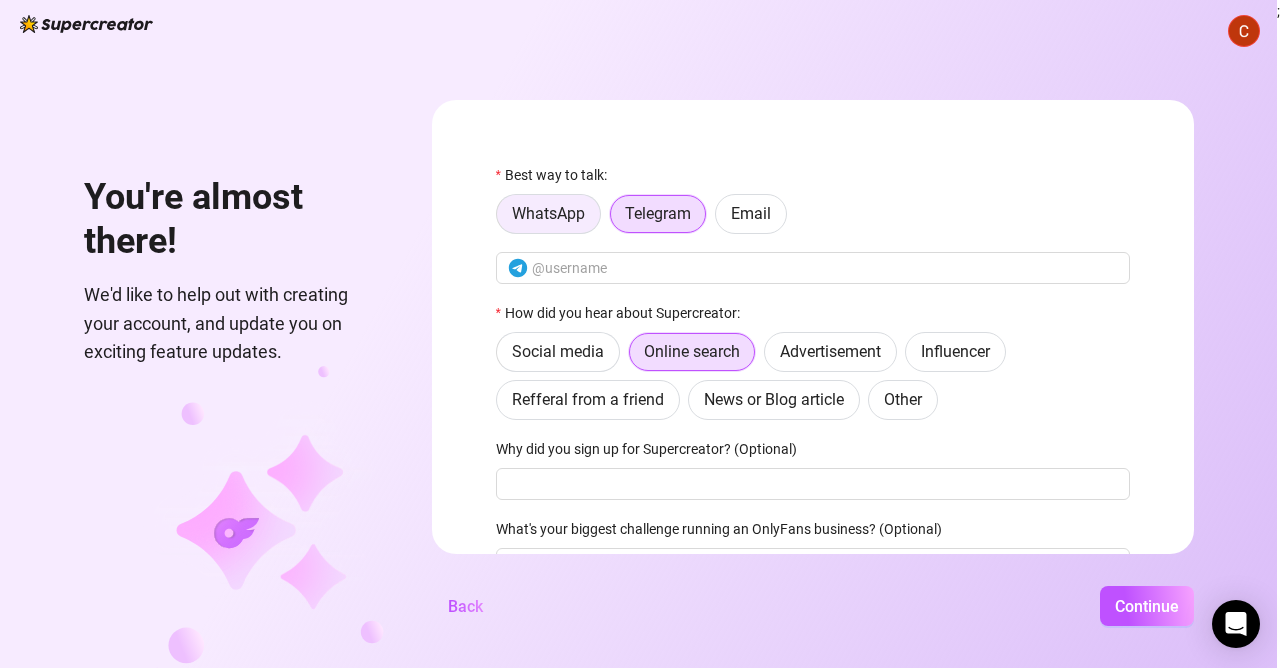 click on "WhatsApp" at bounding box center (548, 213) 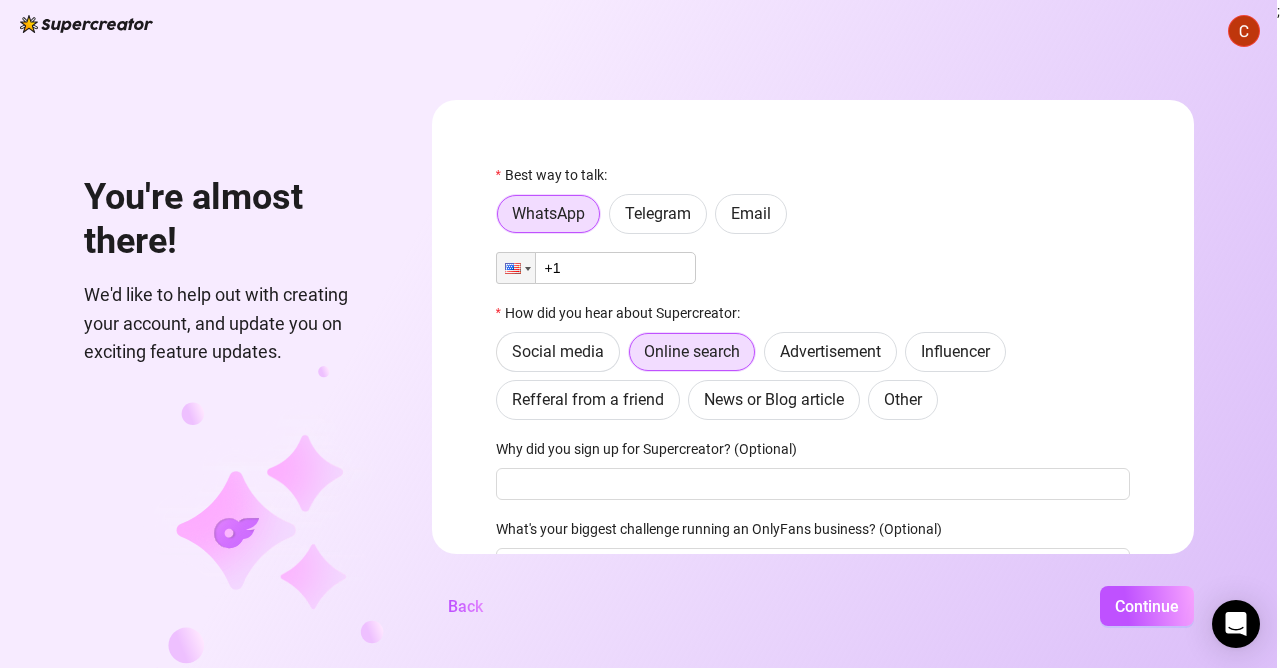 click on "+1" at bounding box center [596, 268] 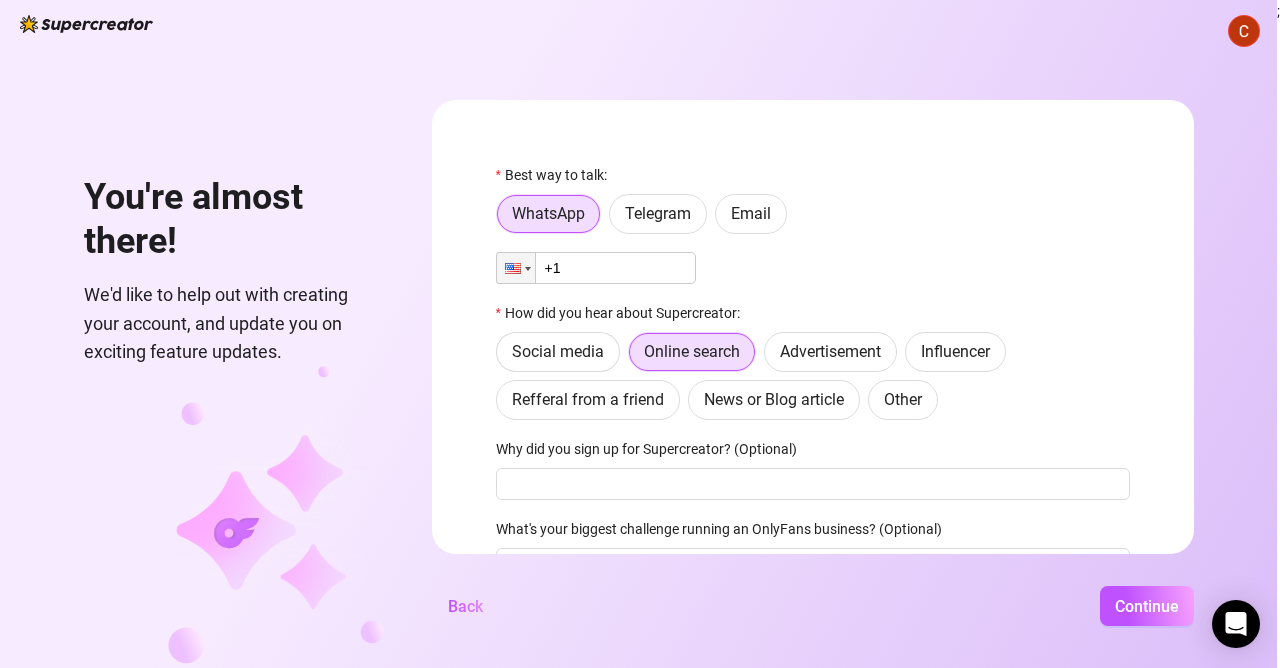 click on "Best way to talk: WhatsApp Telegram Email Phone +1 How did you hear about Supercreator: Social media Online search Advertisement Influencer Refferal from a friend News or Blog article Other Why did you sign up for Supercreator? (Optional) What's your biggest challenge running an OnlyFans business? (Optional) Back Continue" at bounding box center (813, 381) 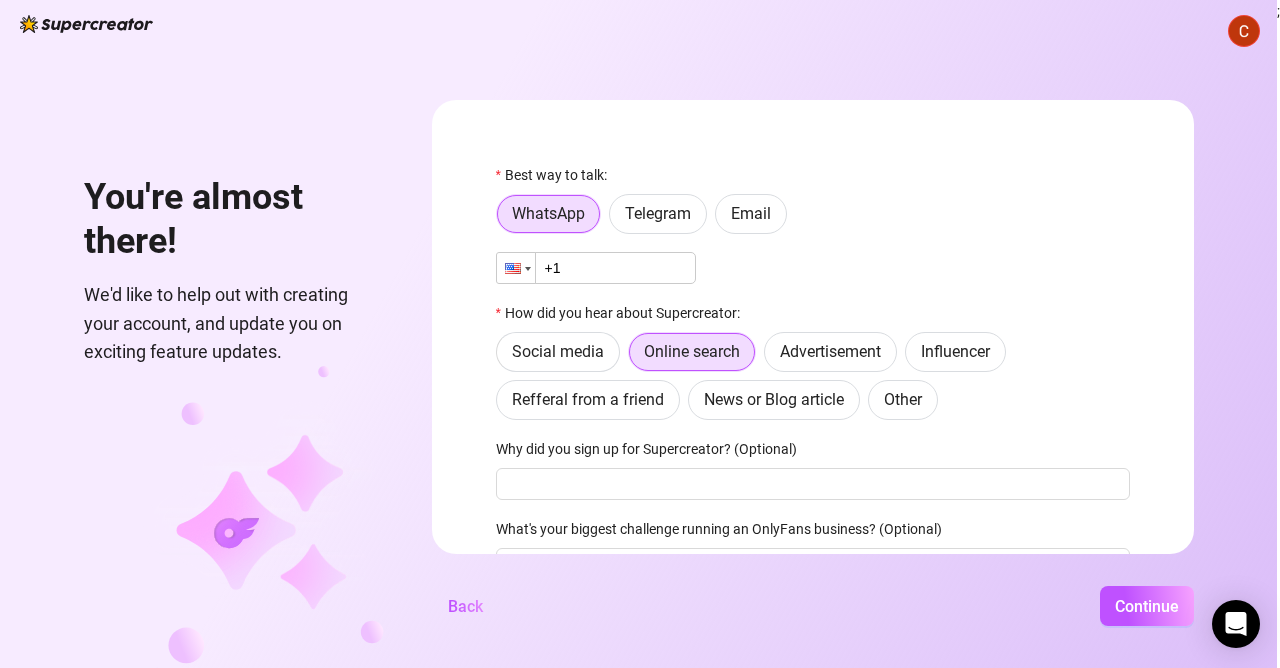 click at bounding box center [516, 268] 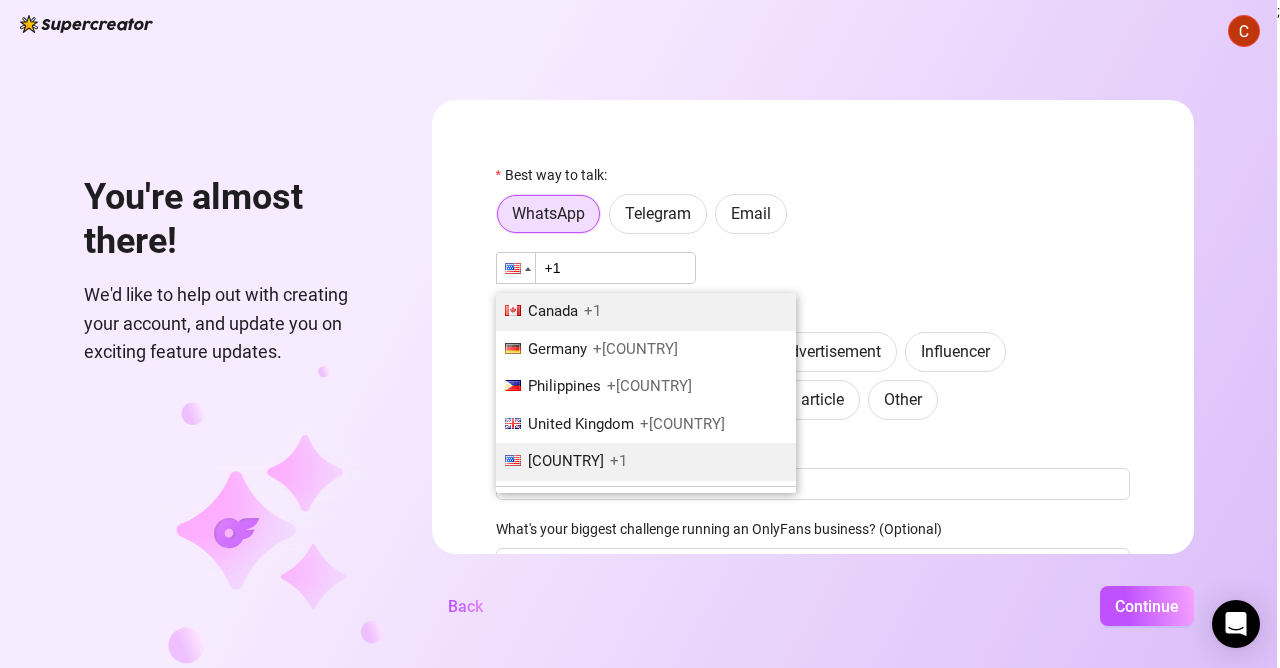 click on "[COUNTRY] +[COUNTRY]" at bounding box center [646, 312] 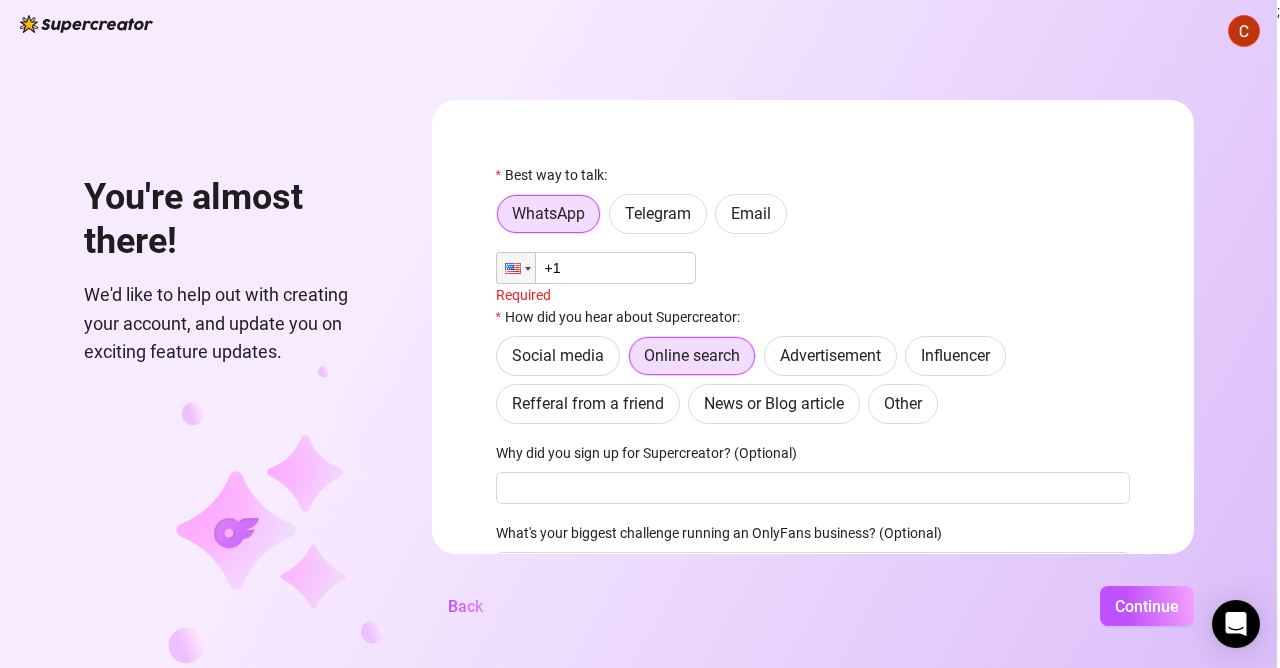 click on "+1" at bounding box center [596, 268] 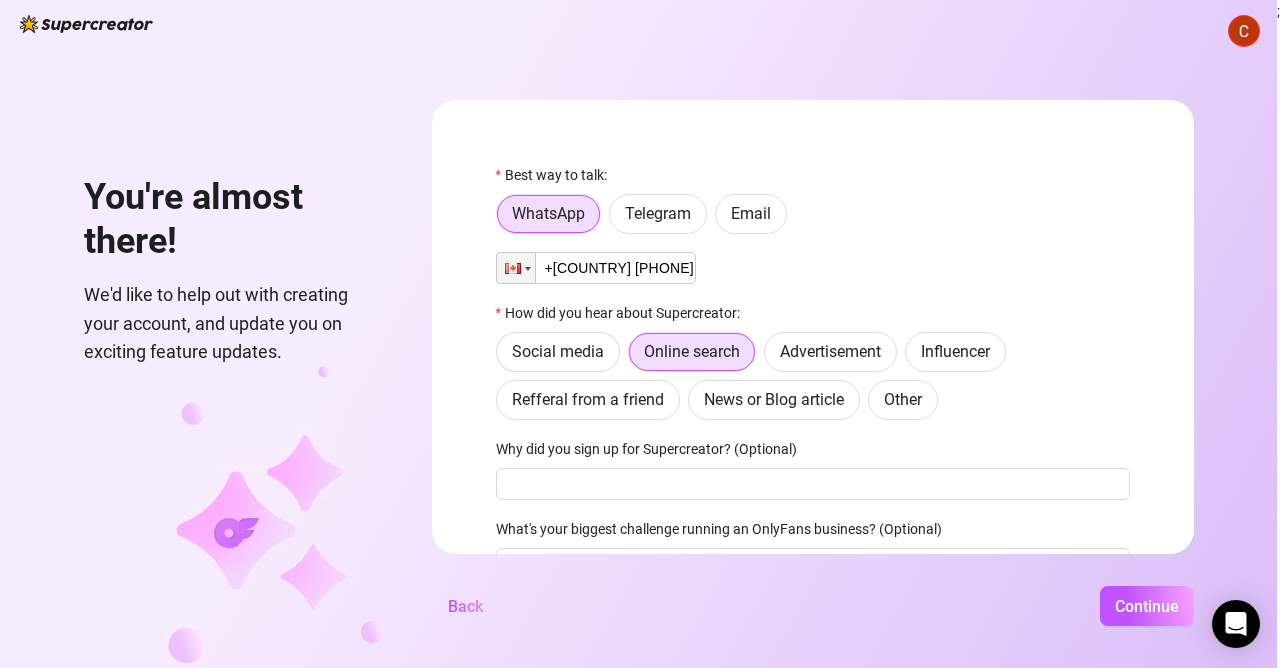 type on "+[COUNTRY] [PHONE]" 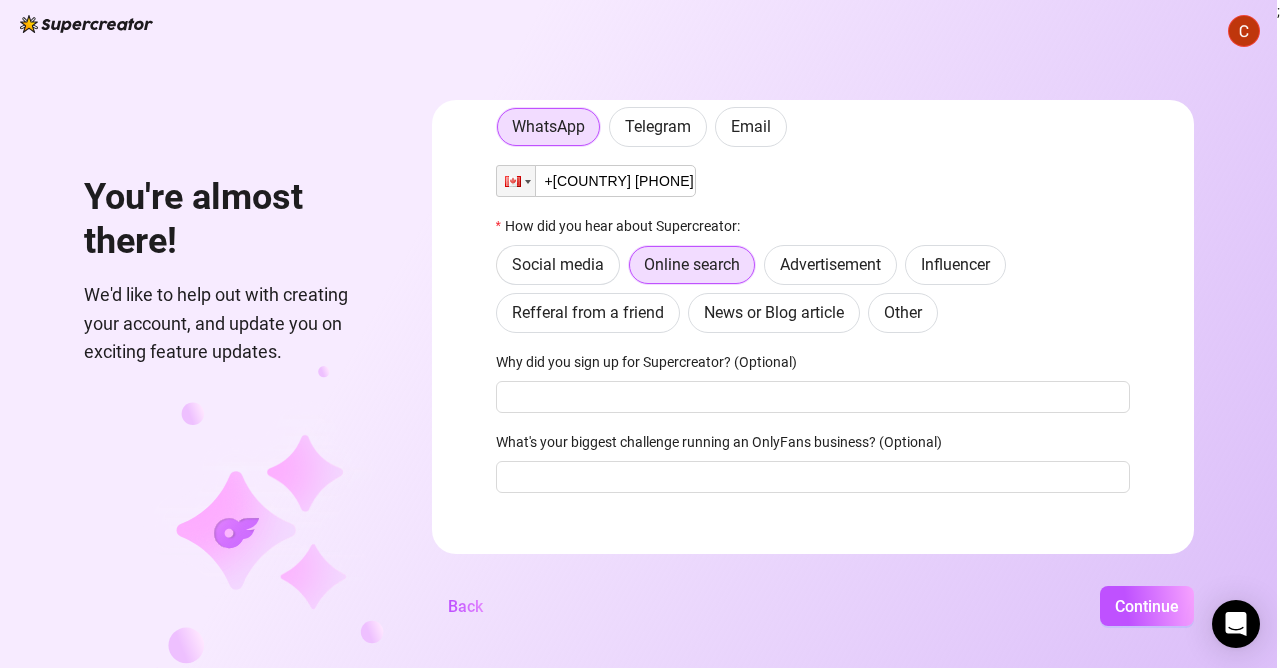 scroll, scrollTop: 108, scrollLeft: 0, axis: vertical 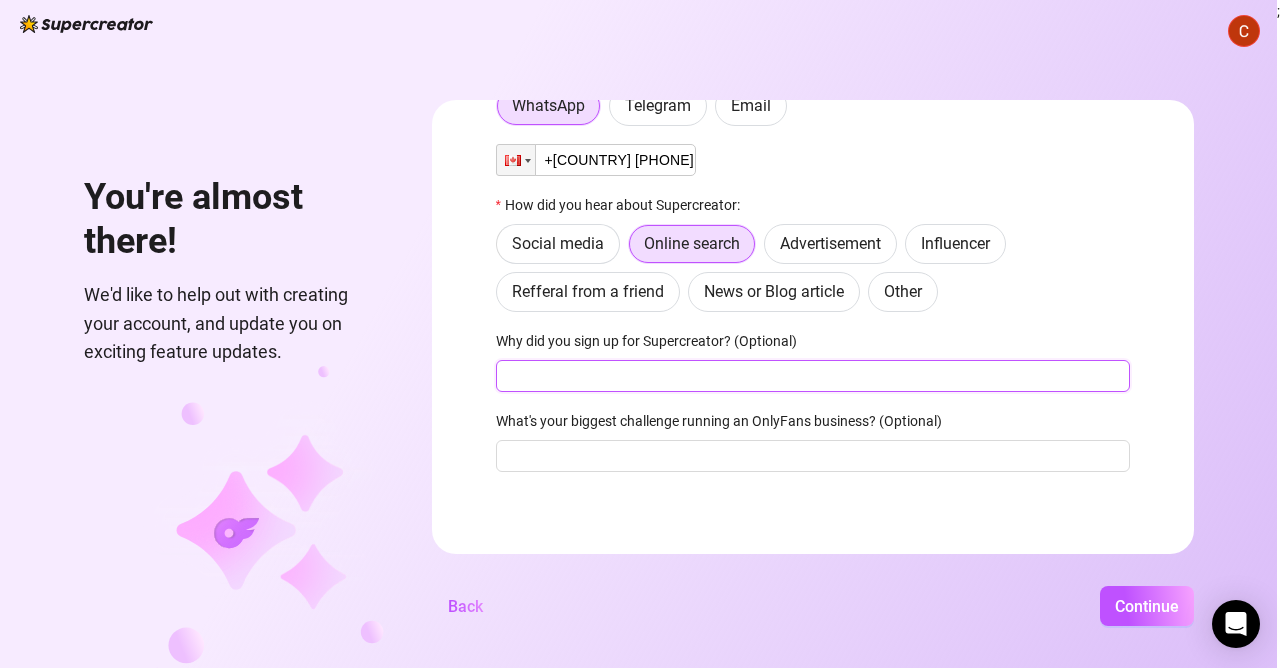 click on "Why did you sign up for Supercreator? (Optional)" at bounding box center [813, 376] 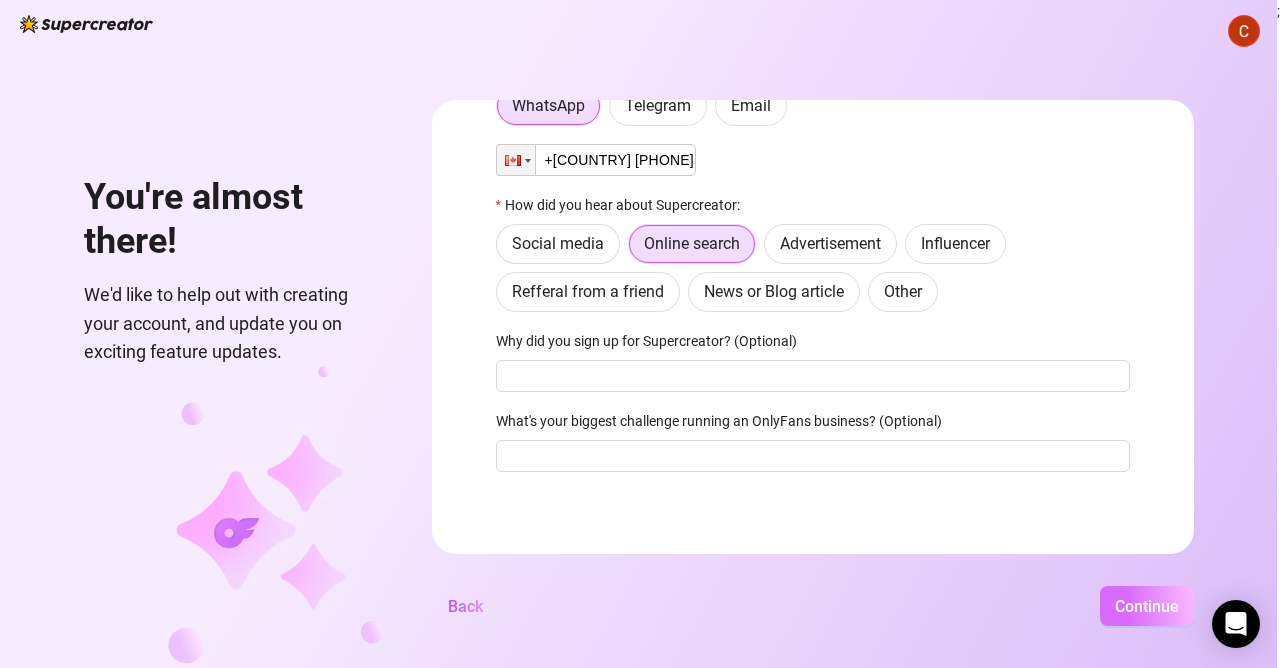 click on "Continue" at bounding box center (1147, 606) 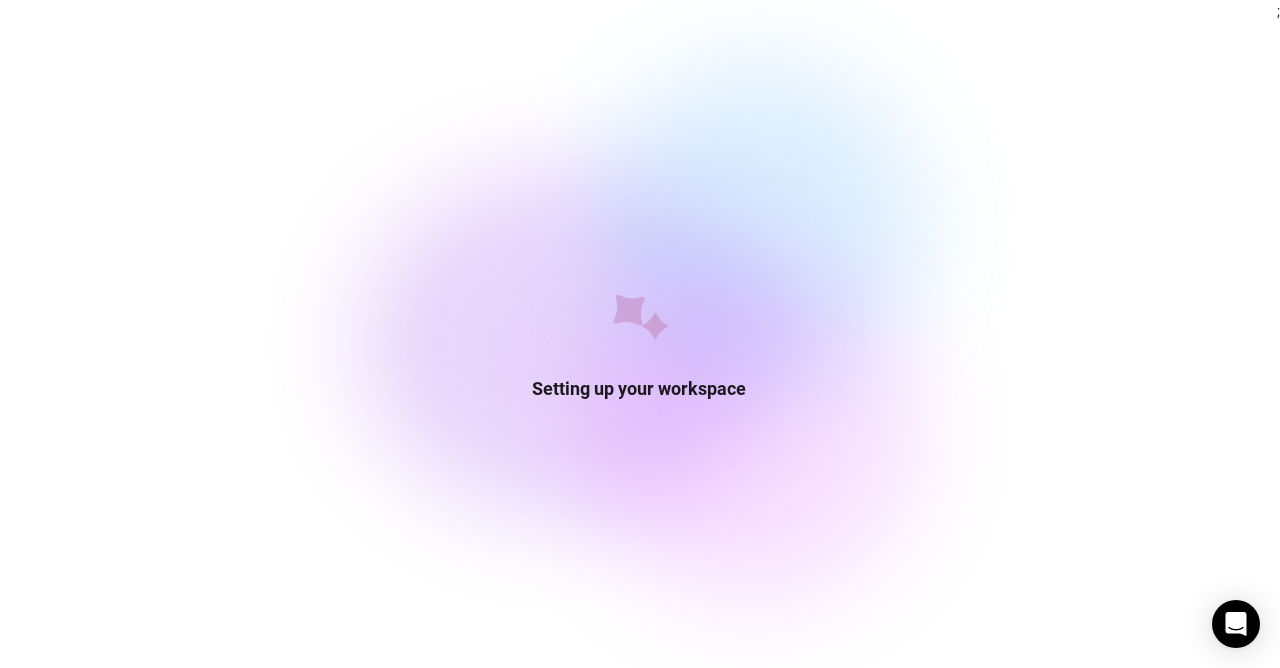 click on "Setting up your workspace" at bounding box center [639, 334] 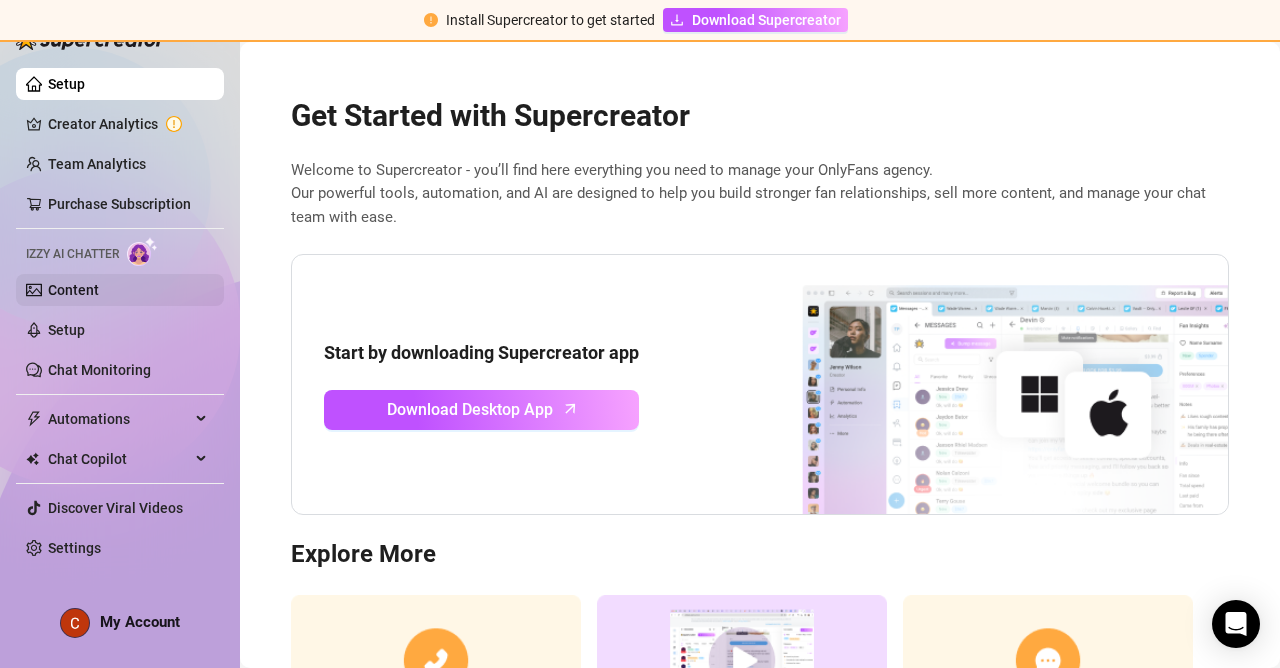 click on "Content" at bounding box center (73, 290) 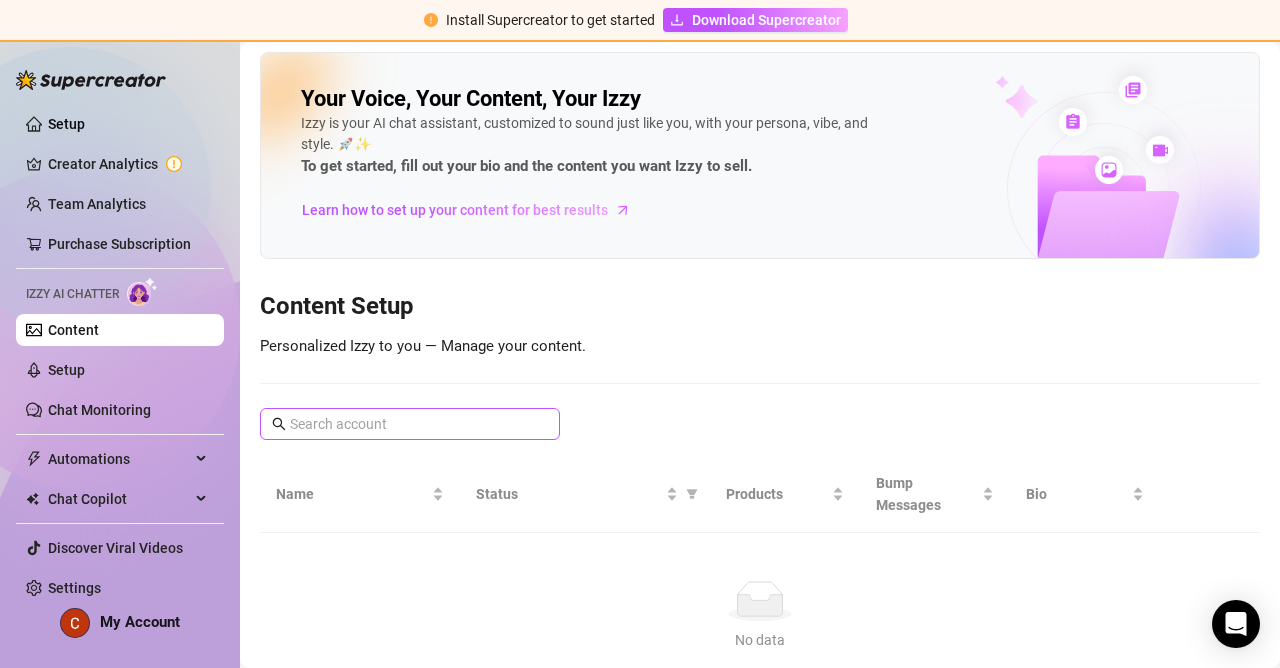 scroll, scrollTop: 0, scrollLeft: 0, axis: both 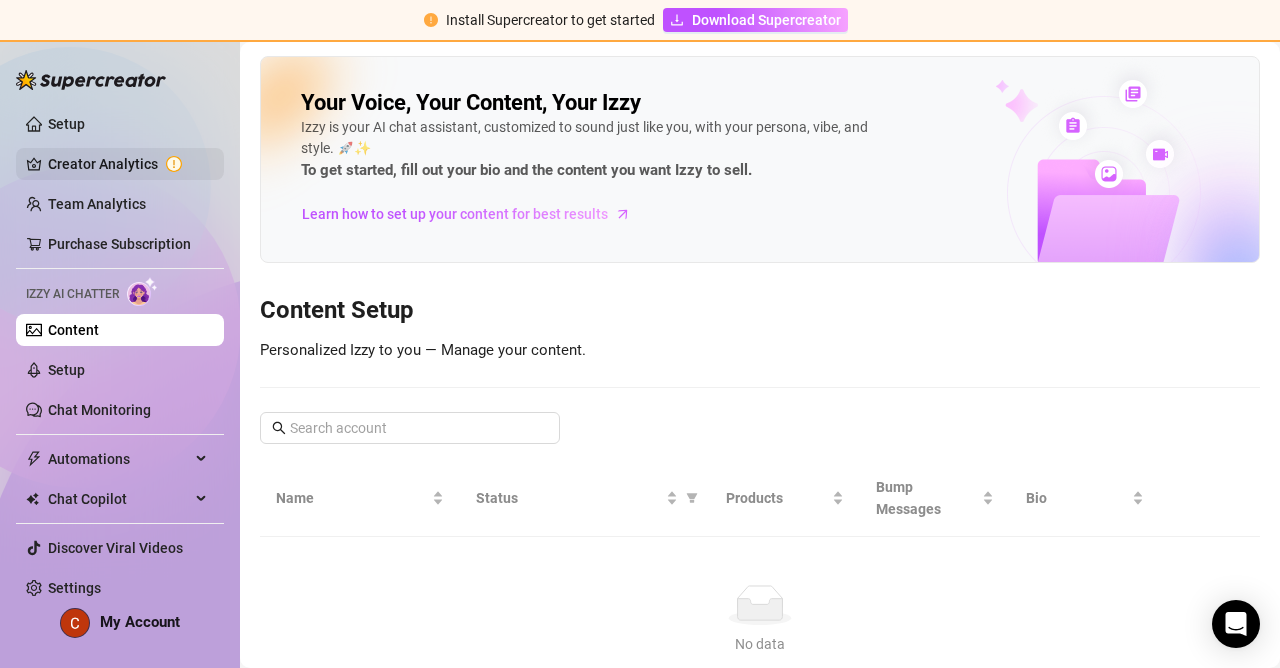 click on "Creator Analytics" at bounding box center [128, 164] 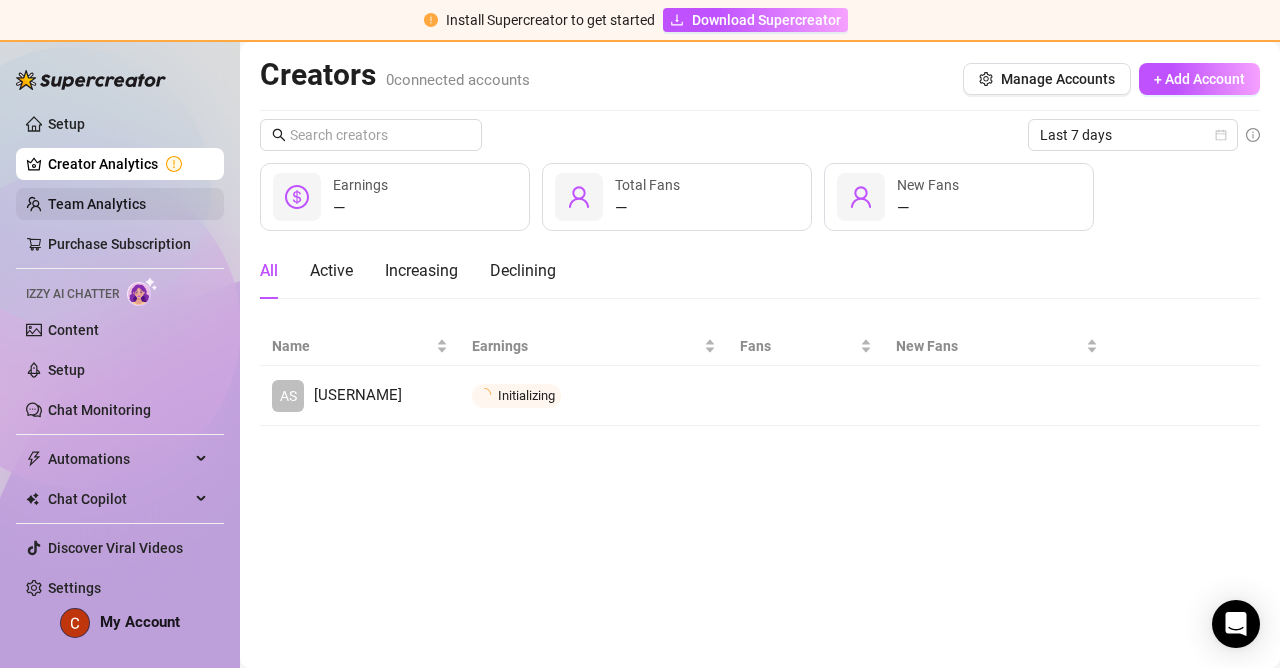 click on "Team Analytics" at bounding box center [97, 204] 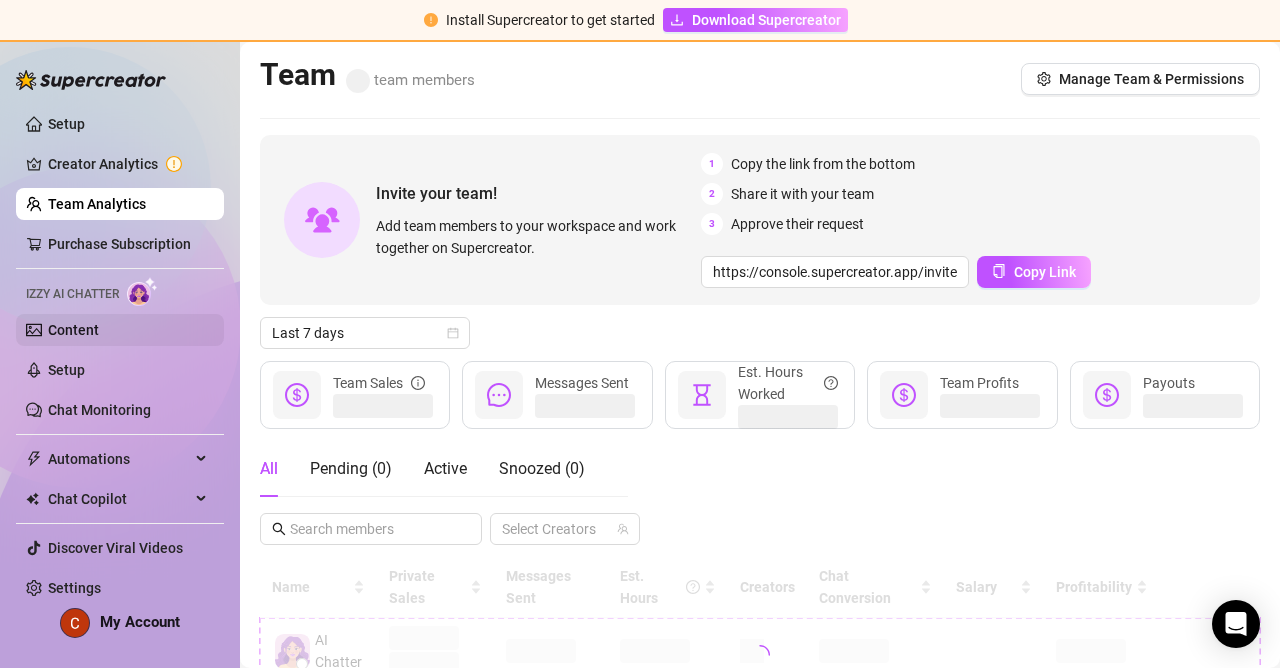 click on "Content" at bounding box center [73, 330] 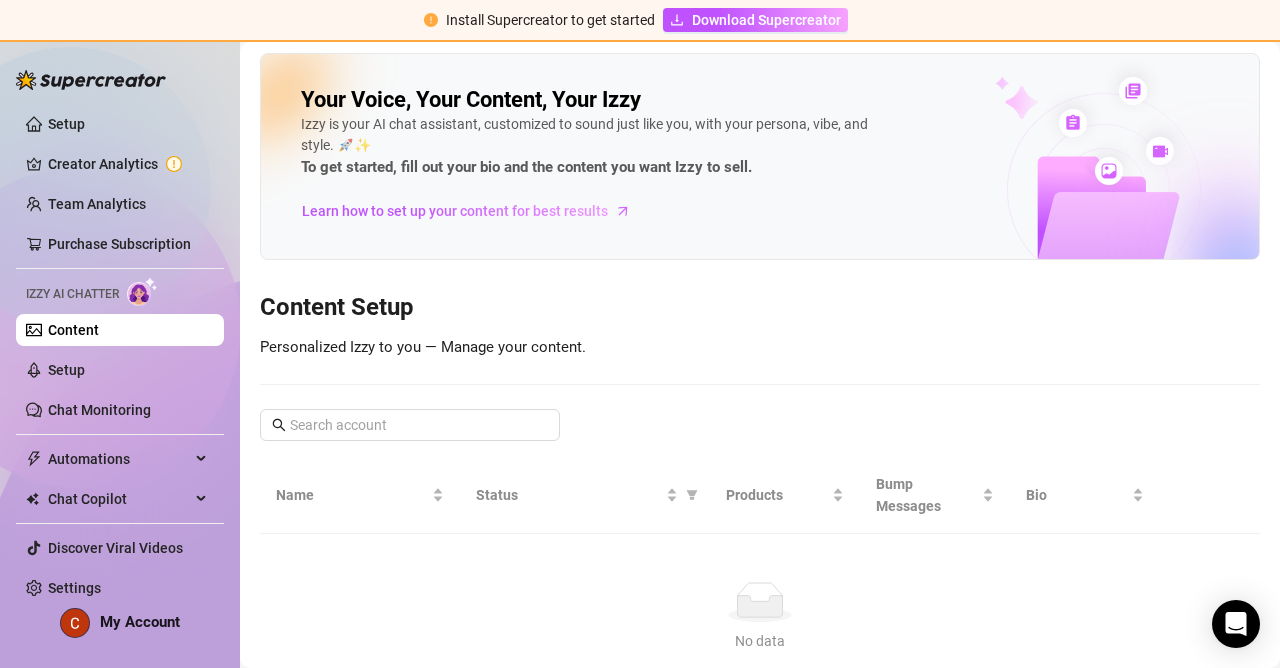 scroll, scrollTop: 0, scrollLeft: 0, axis: both 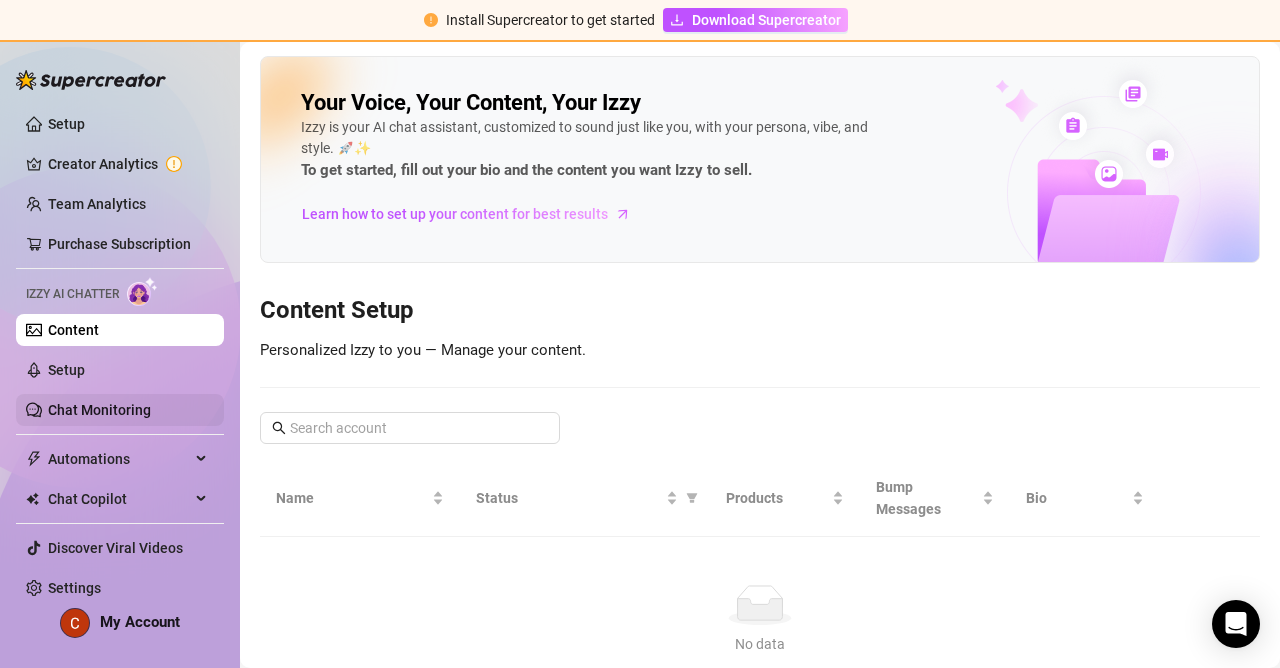 click on "Chat Monitoring" at bounding box center [99, 410] 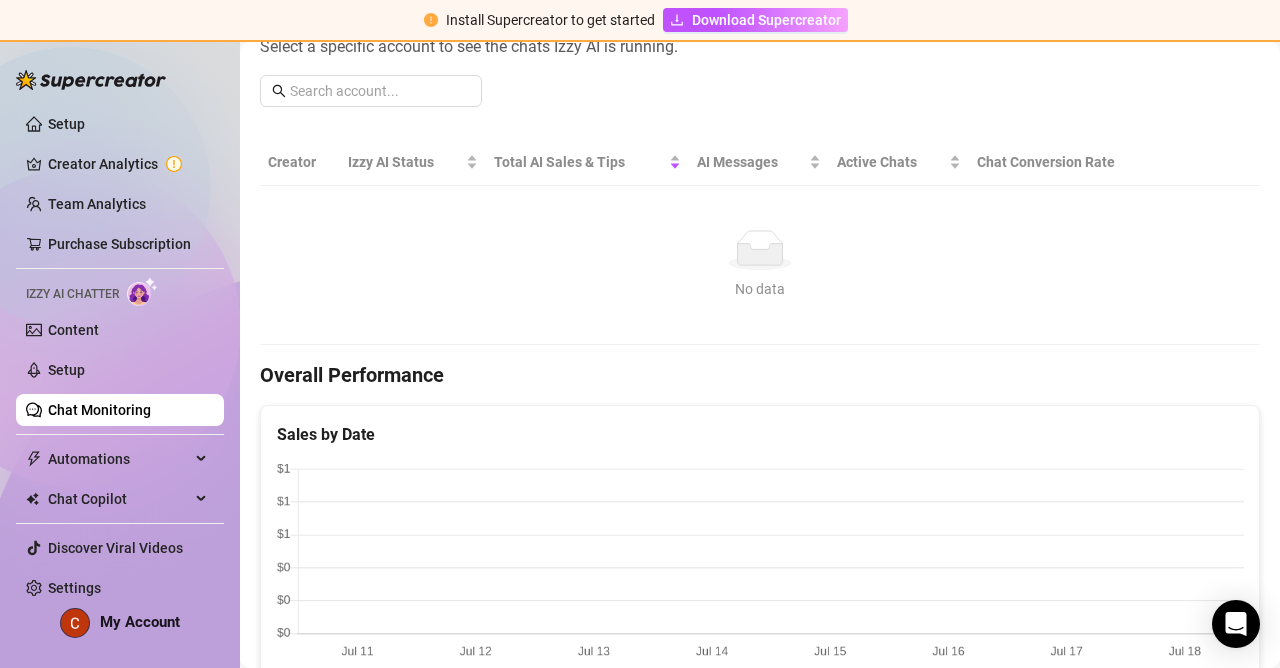 scroll, scrollTop: 200, scrollLeft: 0, axis: vertical 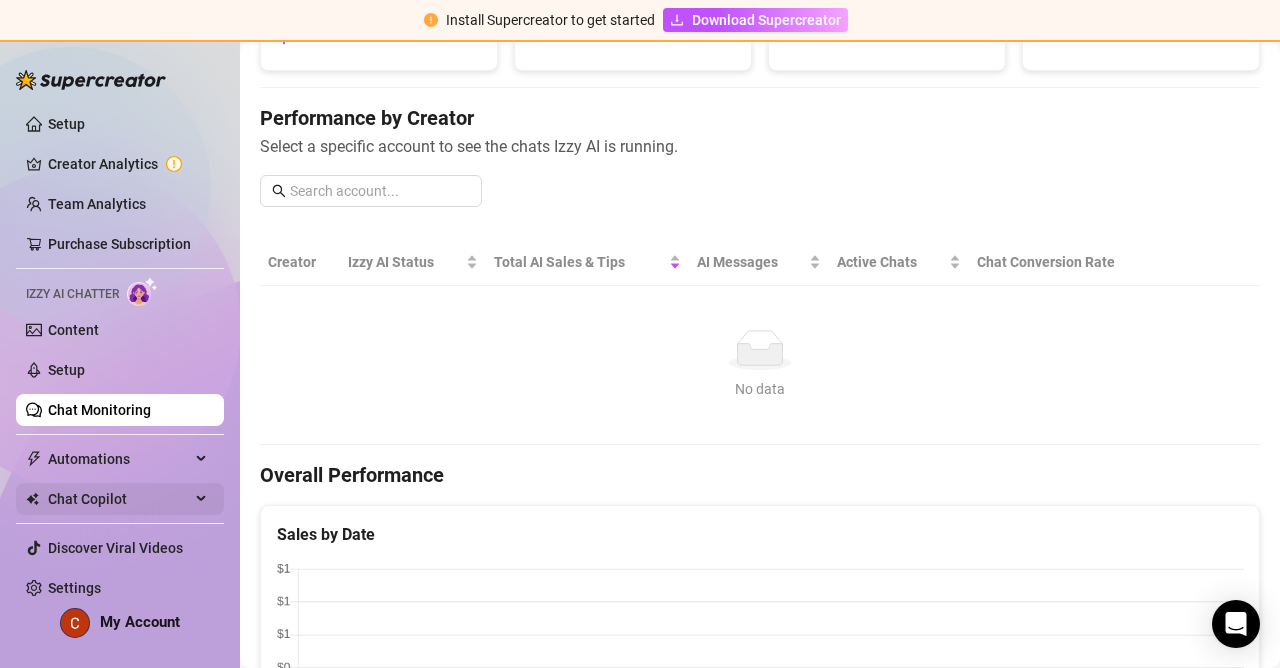 click on "Chat Copilot" at bounding box center [119, 499] 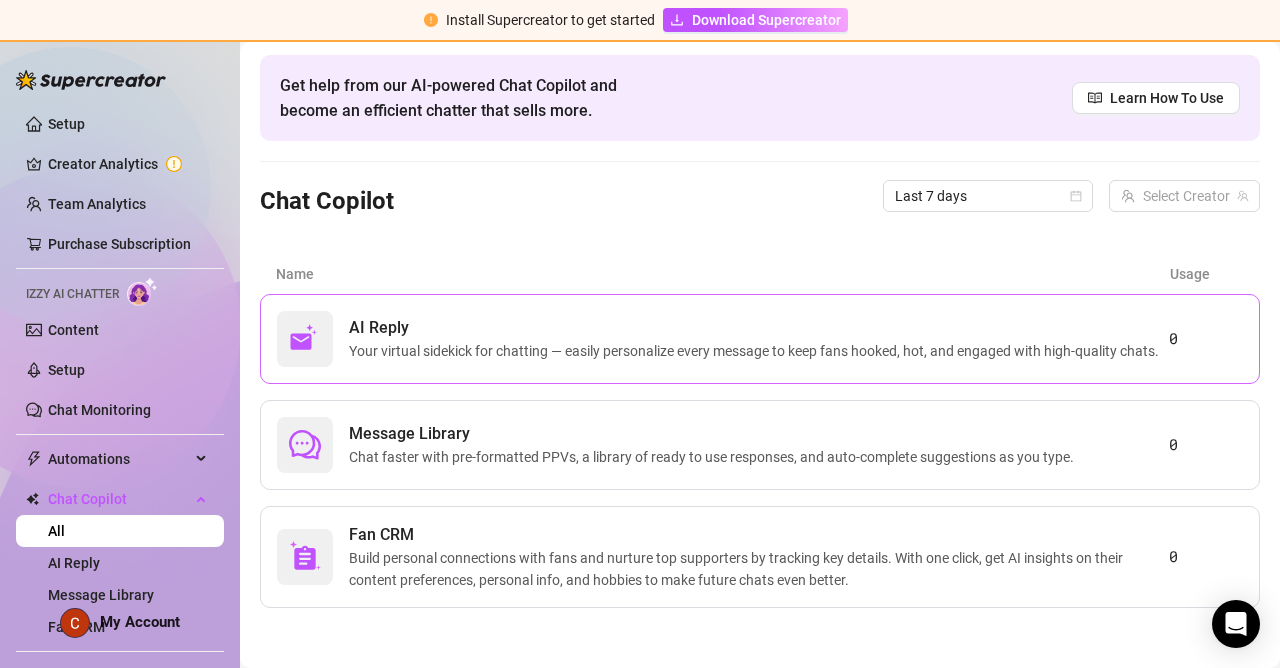 click on "AI Reply Your virtual sidekick for chatting — easily personalize every message to keep fans hooked, hot, and engaged with high-quality chats. 0" at bounding box center (760, 339) 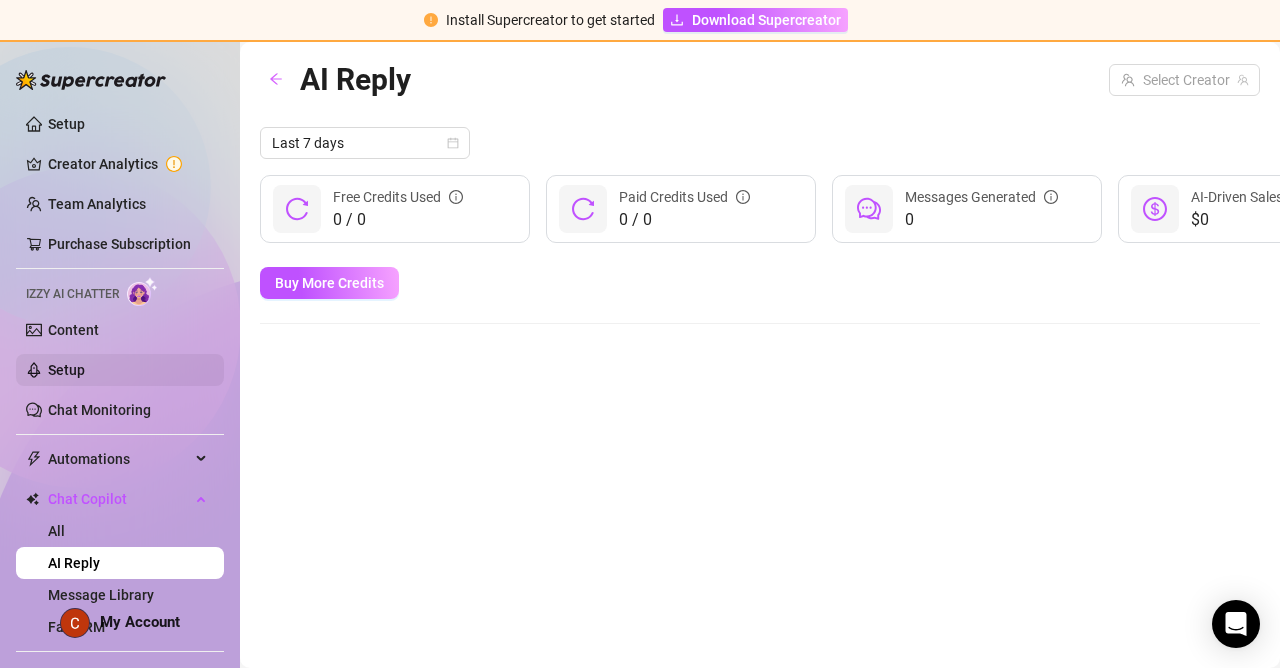 click on "Setup" at bounding box center [66, 370] 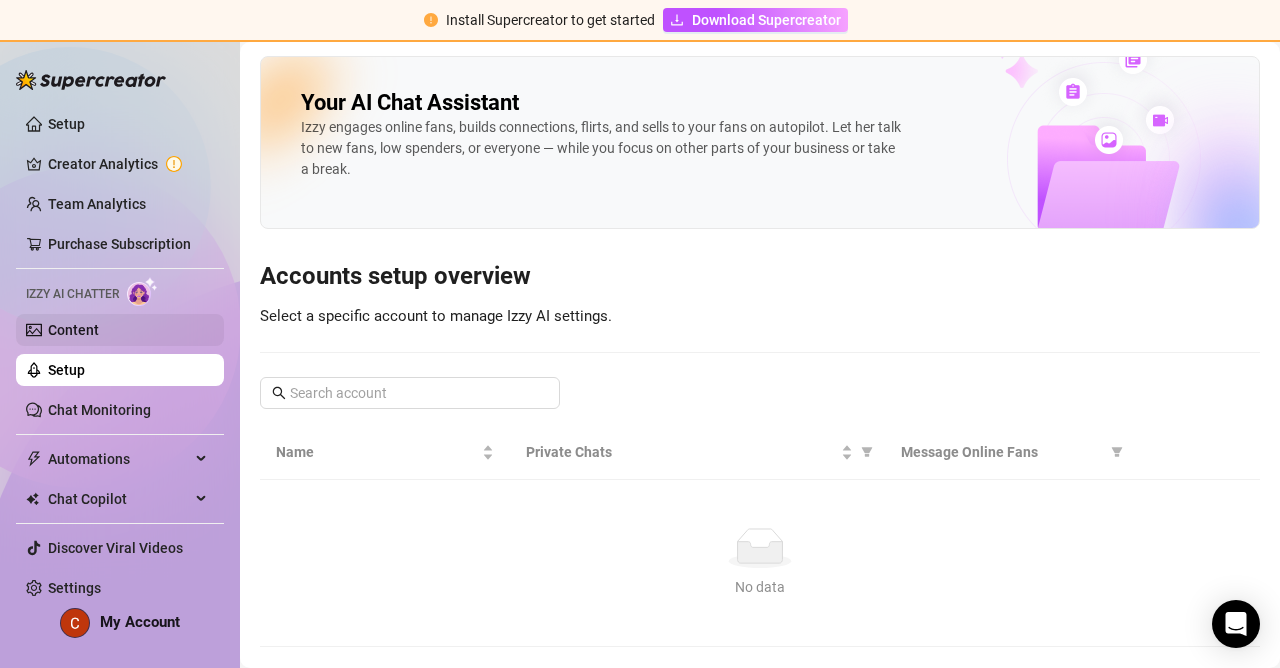 click on "Content" at bounding box center (73, 330) 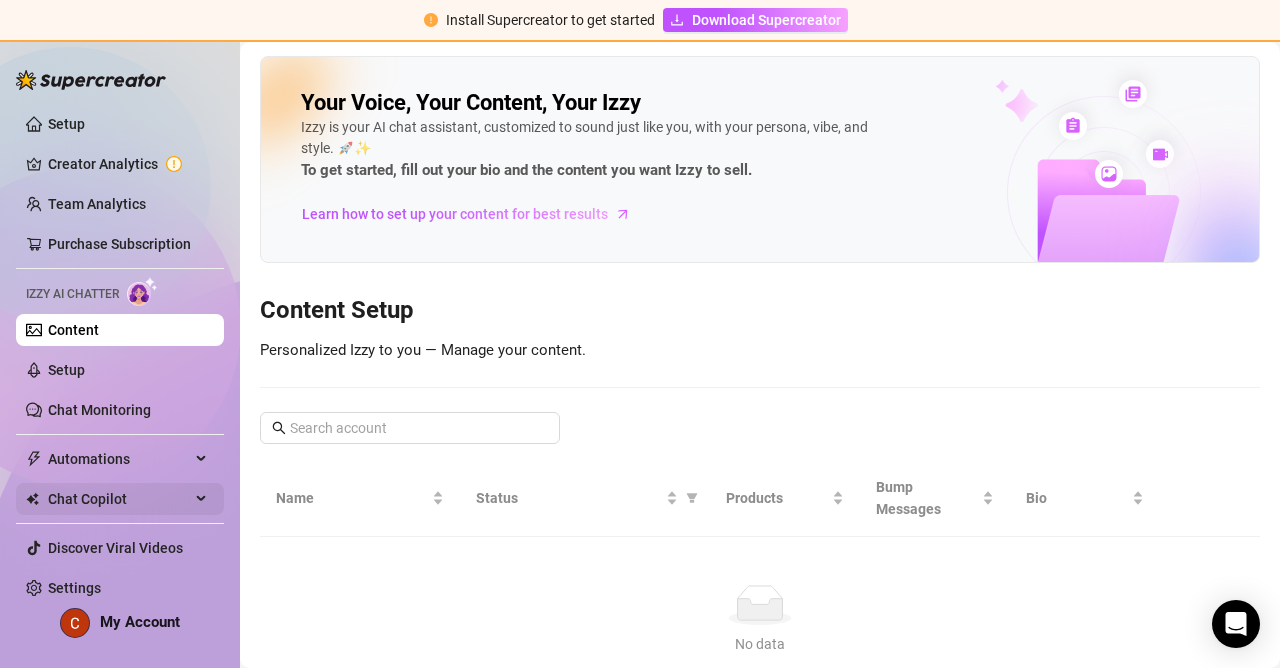click on "Chat Copilot" at bounding box center (119, 499) 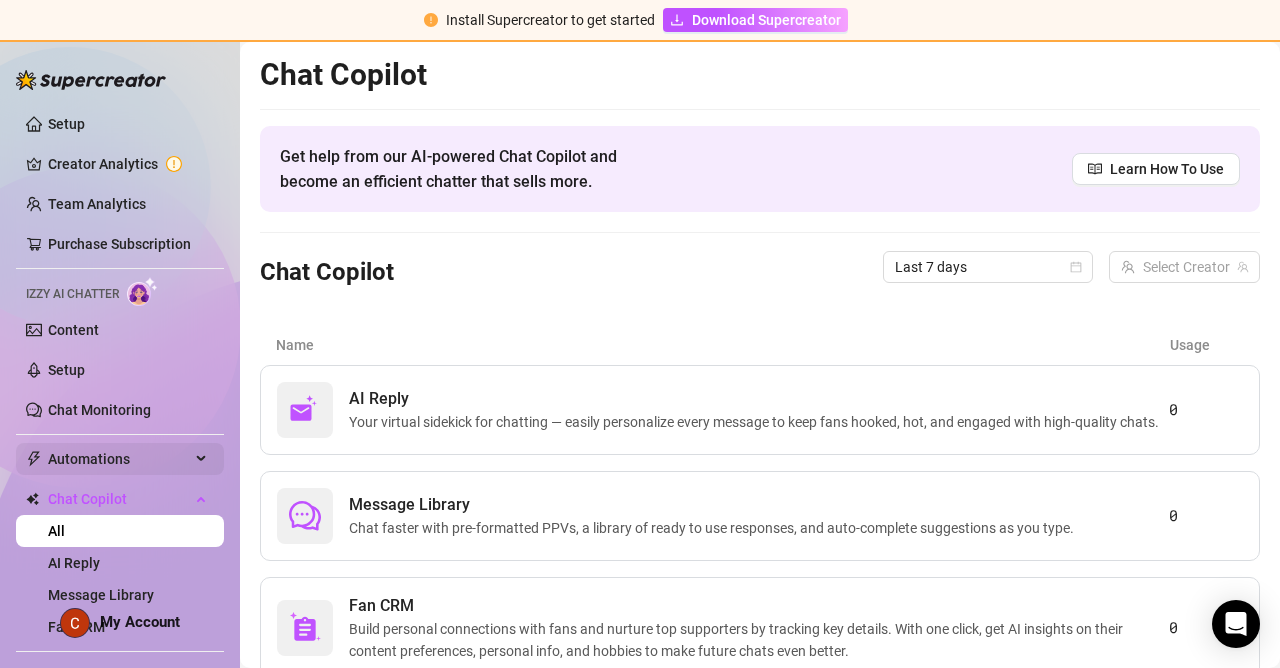 scroll, scrollTop: 71, scrollLeft: 0, axis: vertical 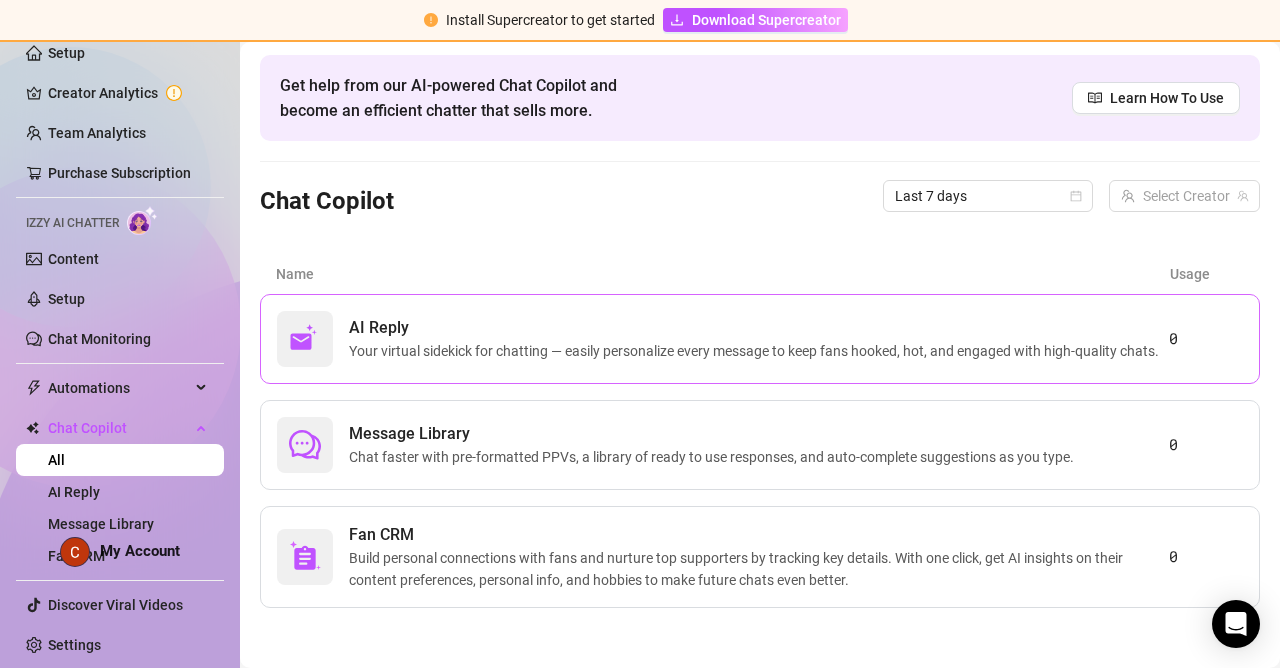 click on "Your virtual sidekick for chatting — easily personalize every message to keep fans hooked, hot, and engaged with high-quality chats." at bounding box center (758, 351) 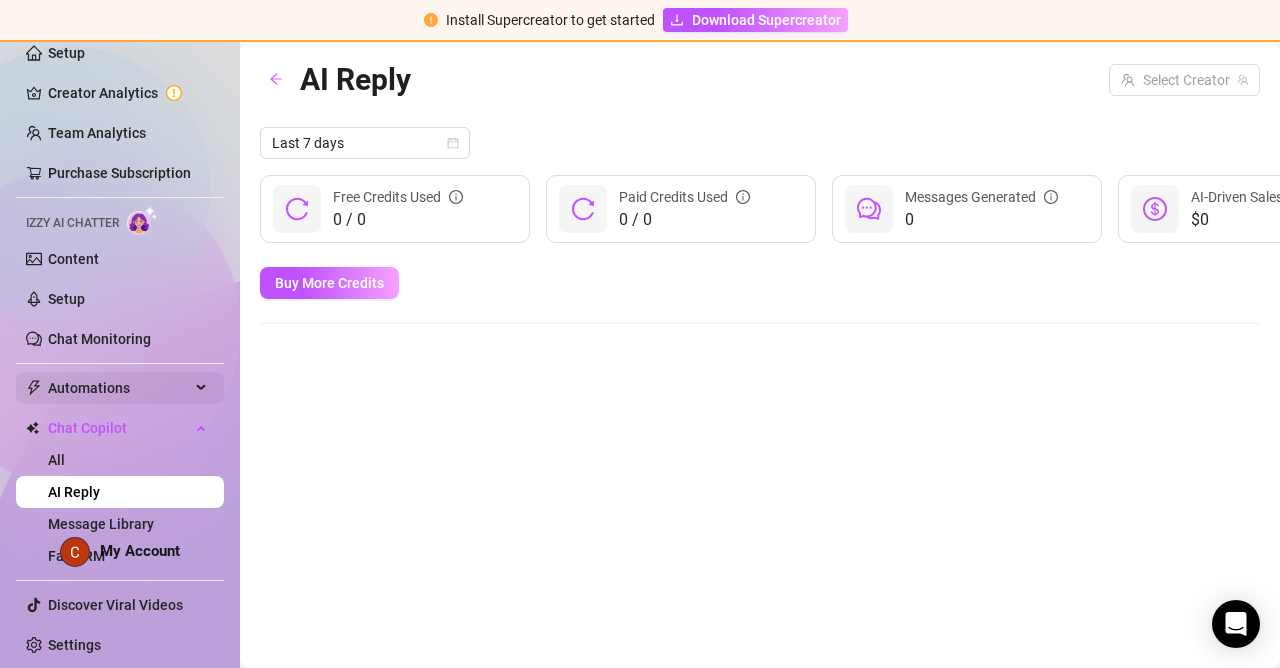 click on "Automations" at bounding box center [119, 388] 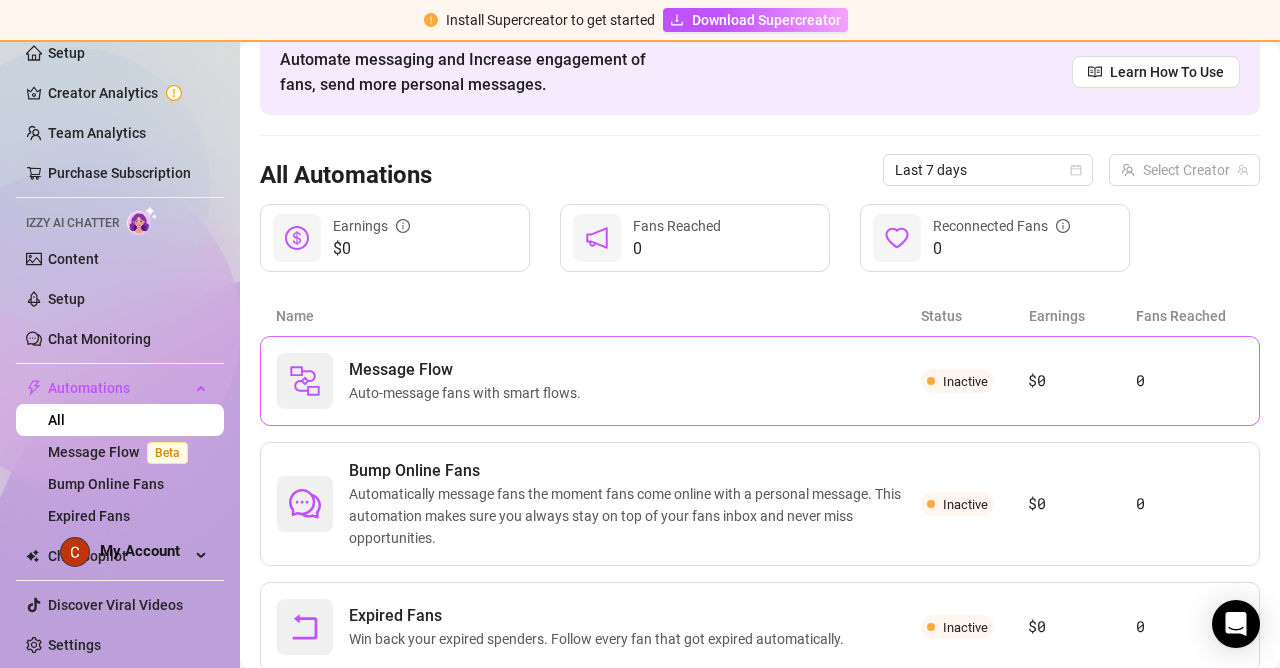 scroll, scrollTop: 0, scrollLeft: 0, axis: both 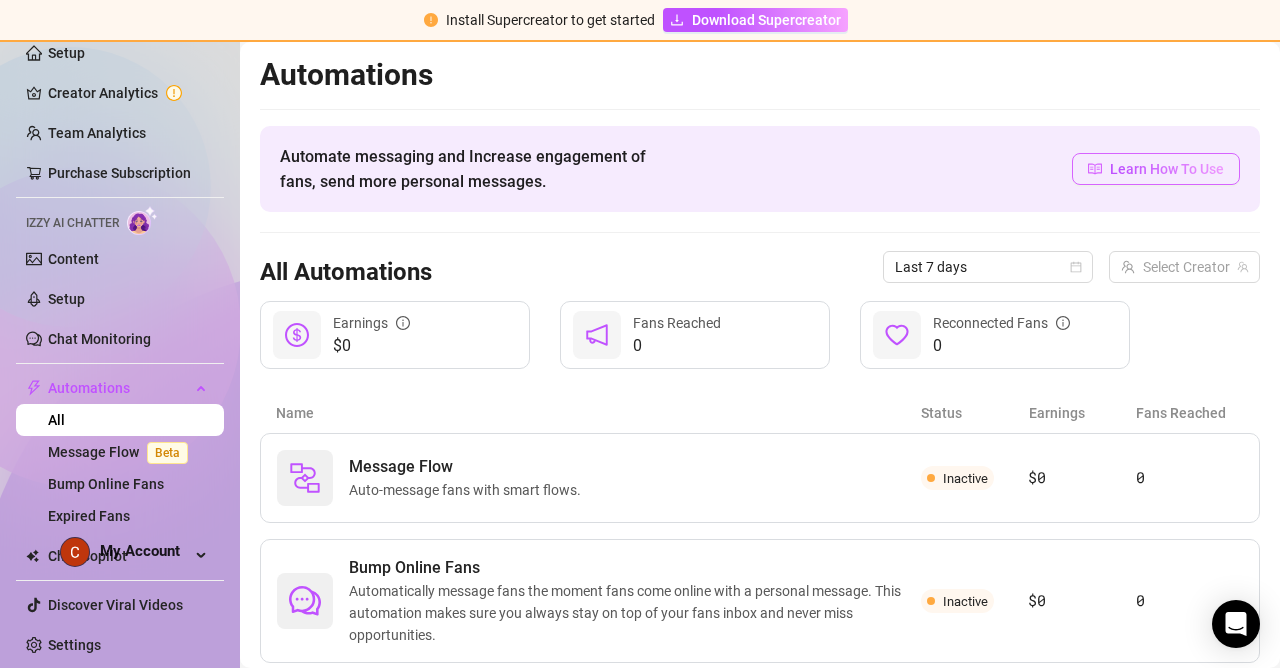 click on "Learn How To Use" at bounding box center [1167, 169] 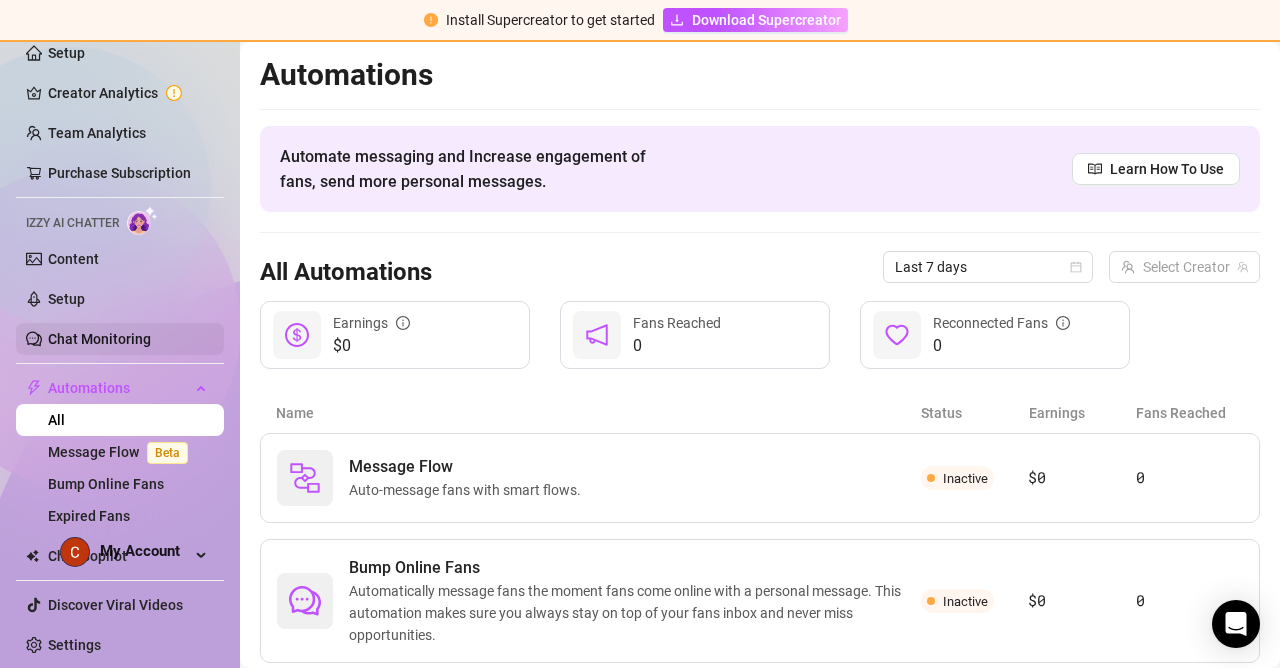 click on "Chat Monitoring" at bounding box center [99, 339] 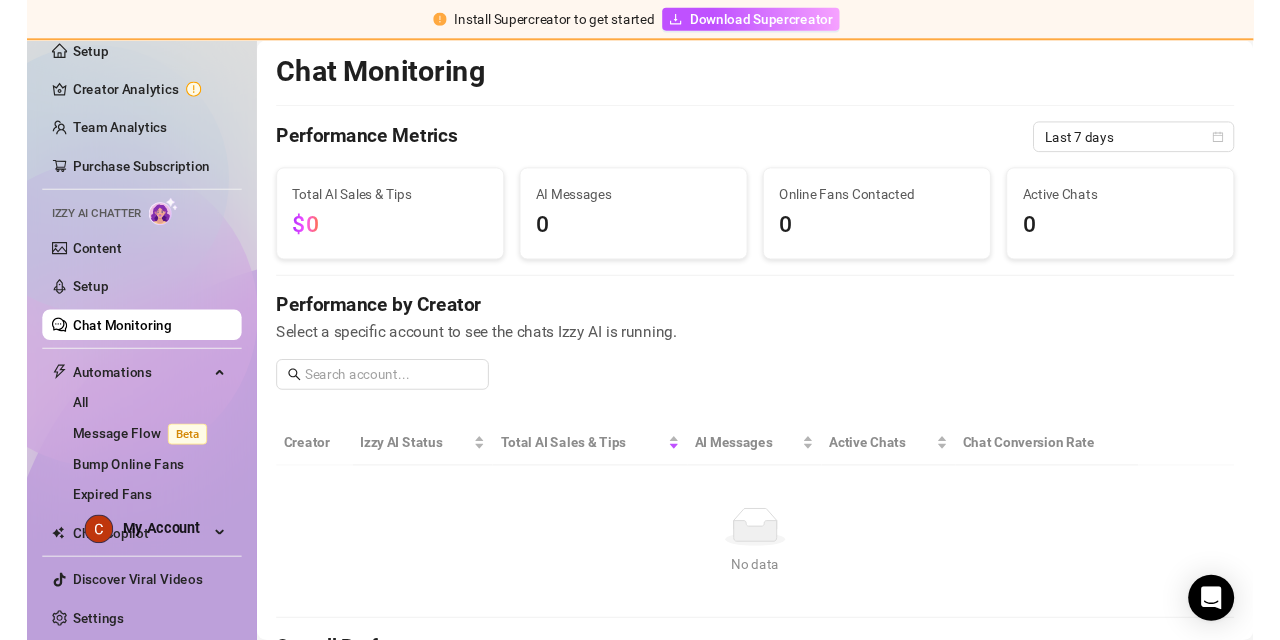 scroll, scrollTop: 0, scrollLeft: 0, axis: both 